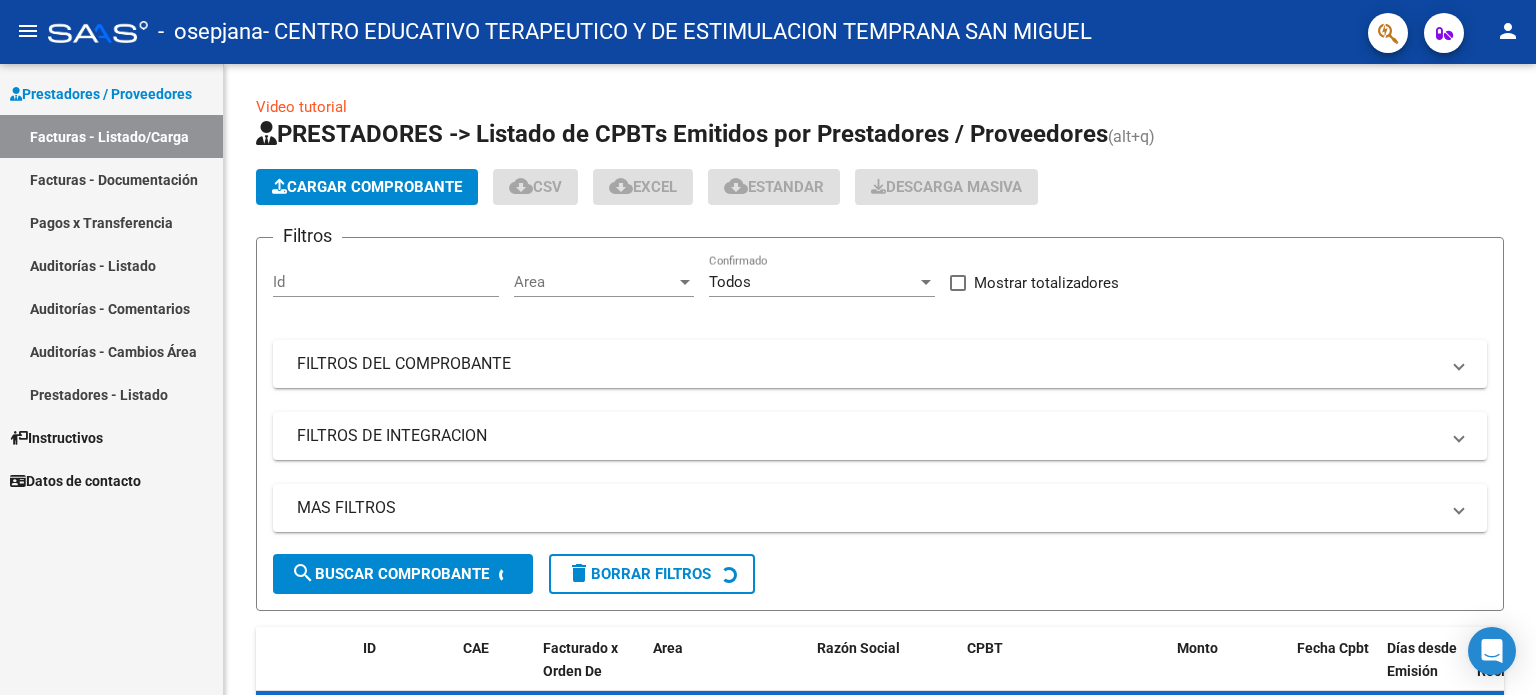 scroll, scrollTop: 0, scrollLeft: 0, axis: both 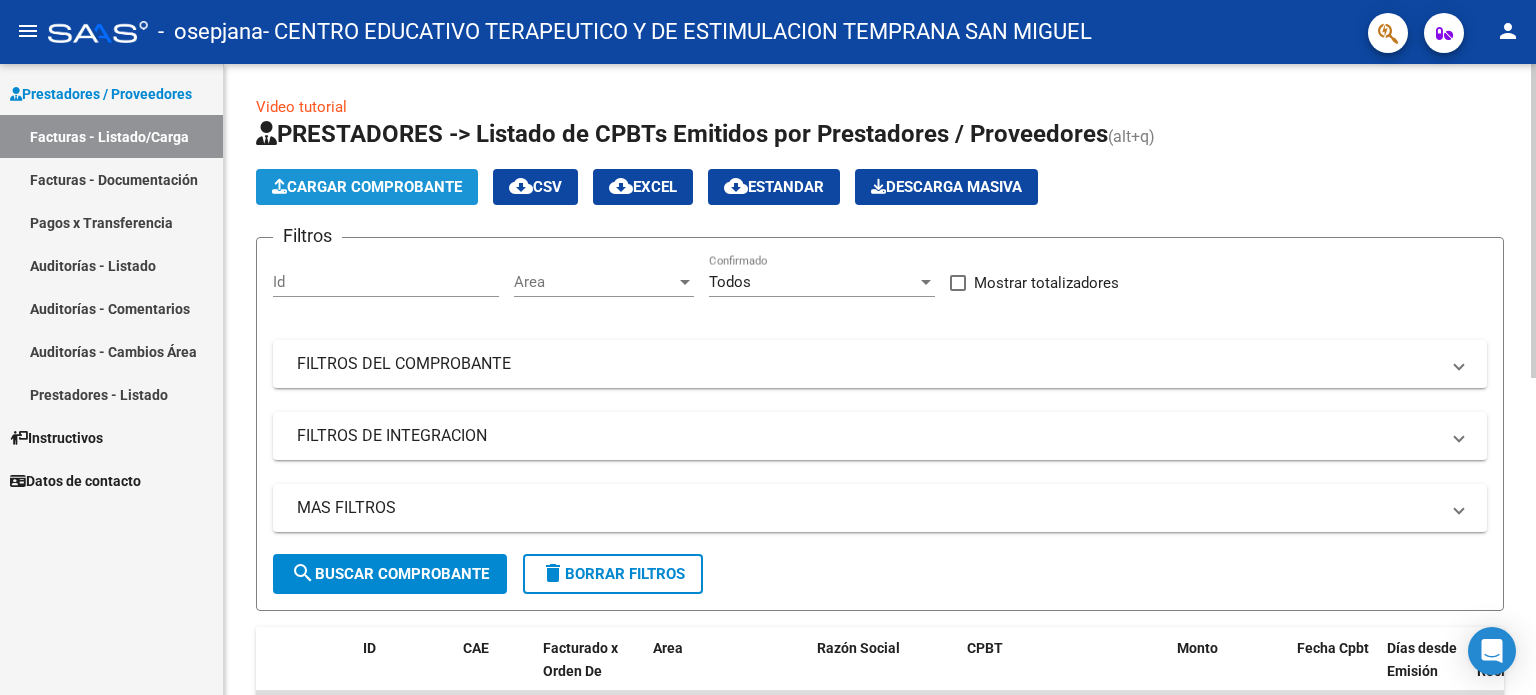 click on "Cargar Comprobante" 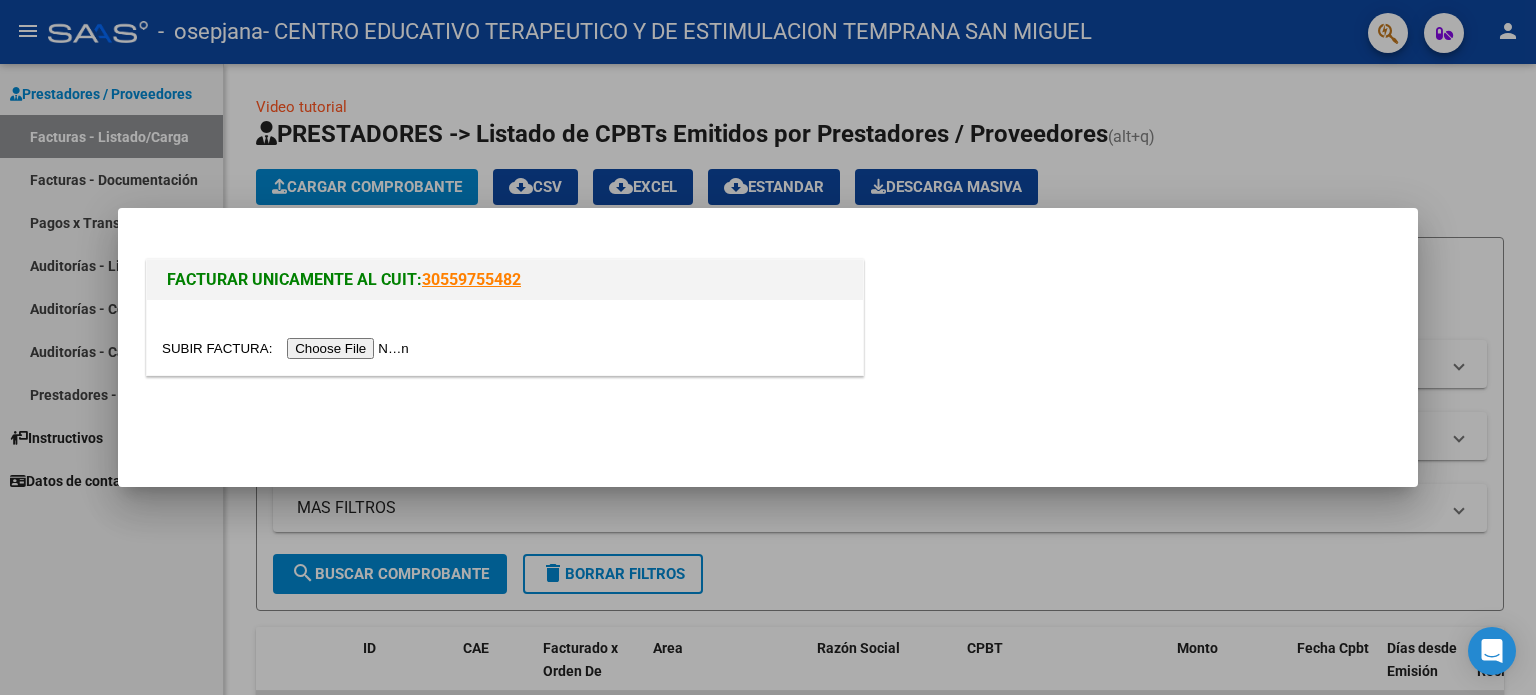 click at bounding box center (288, 348) 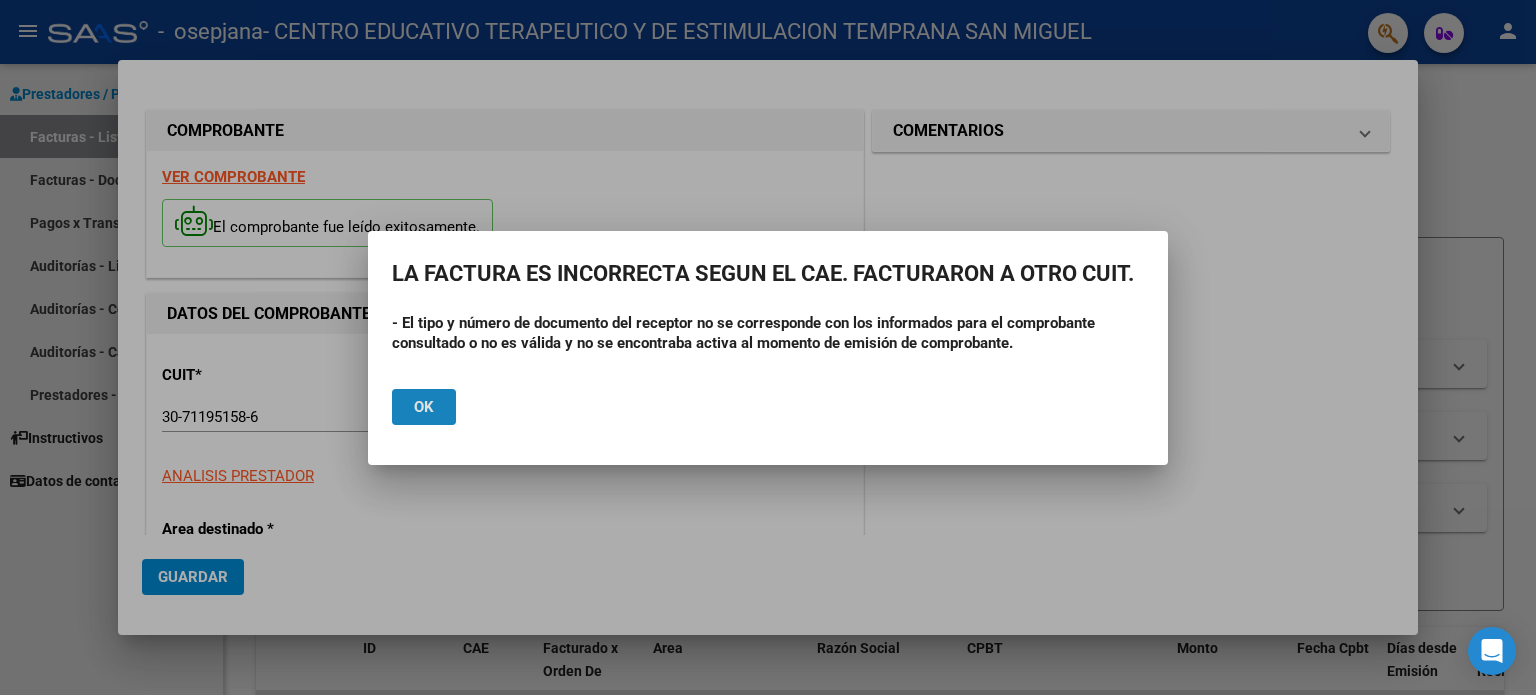 click on "Ok" 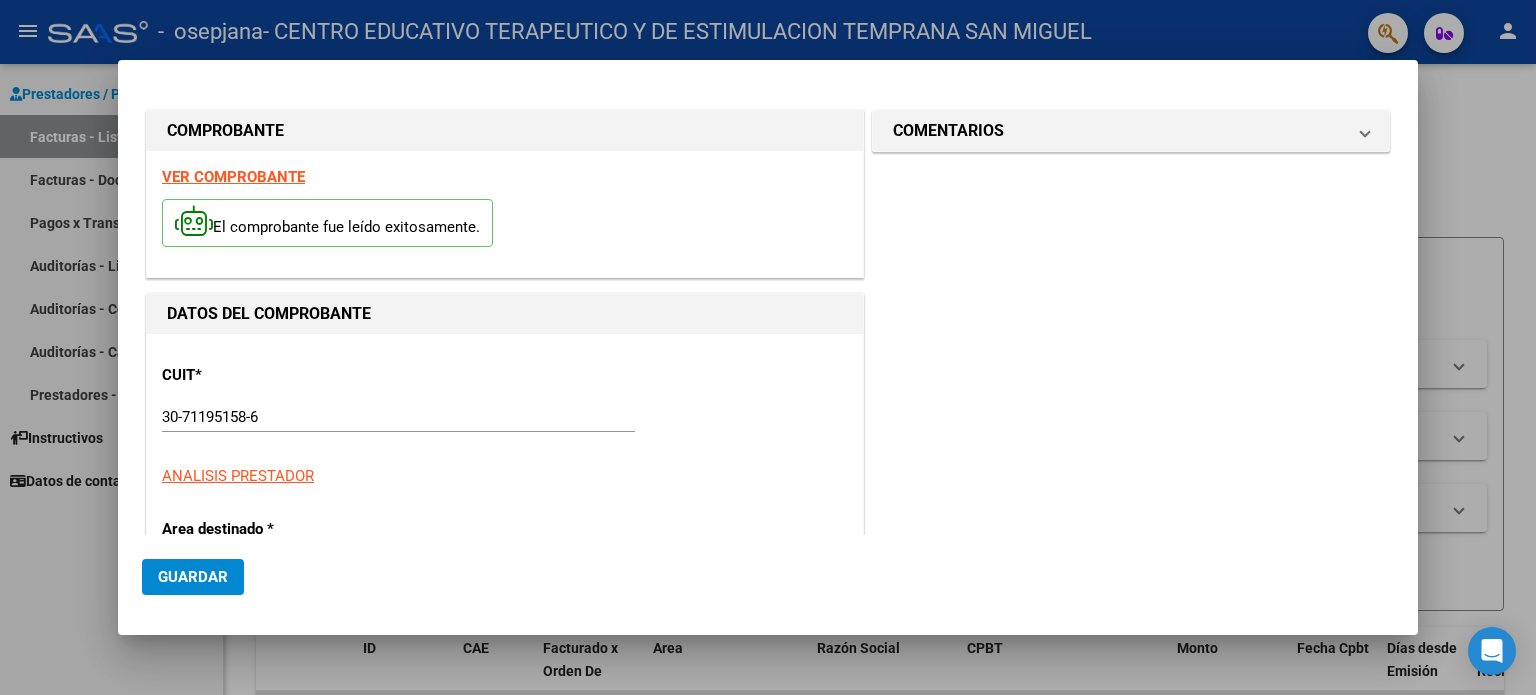 click at bounding box center [768, 347] 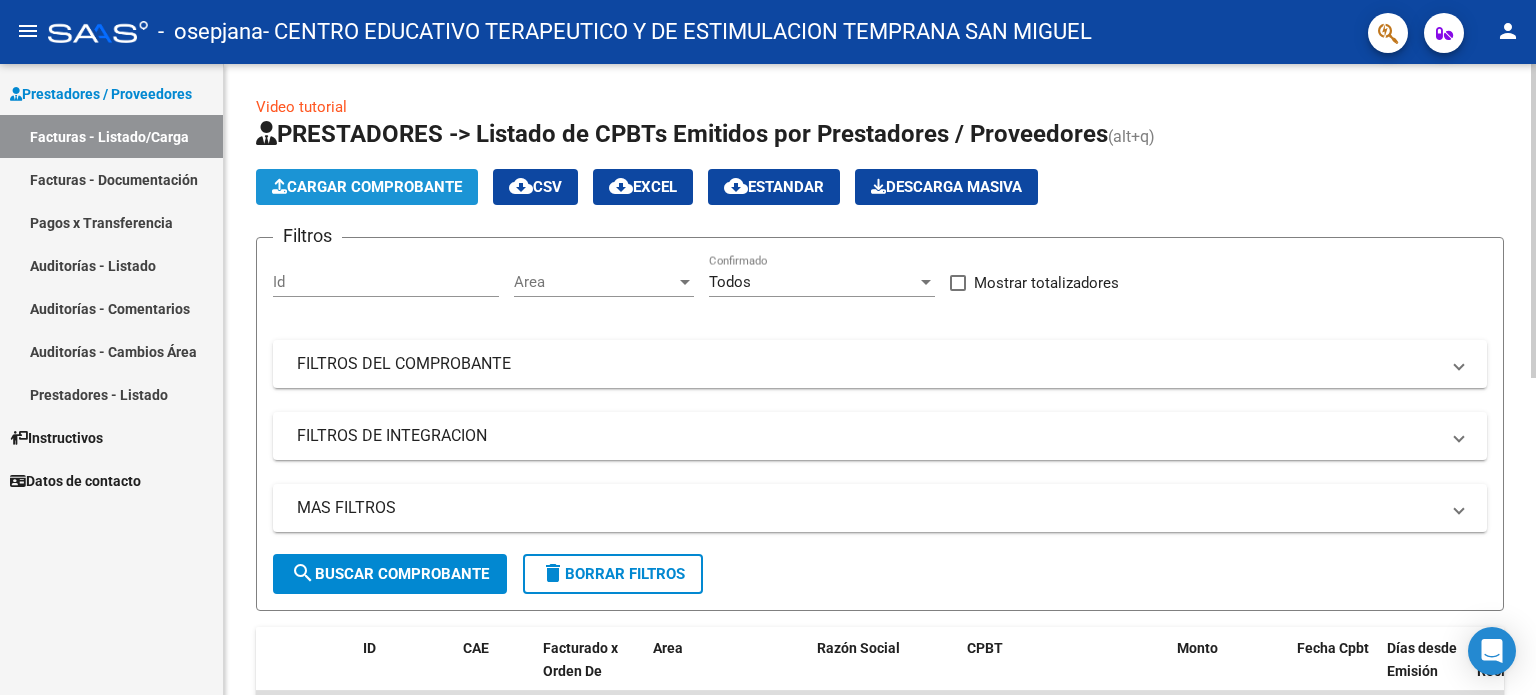 click on "Cargar Comprobante" 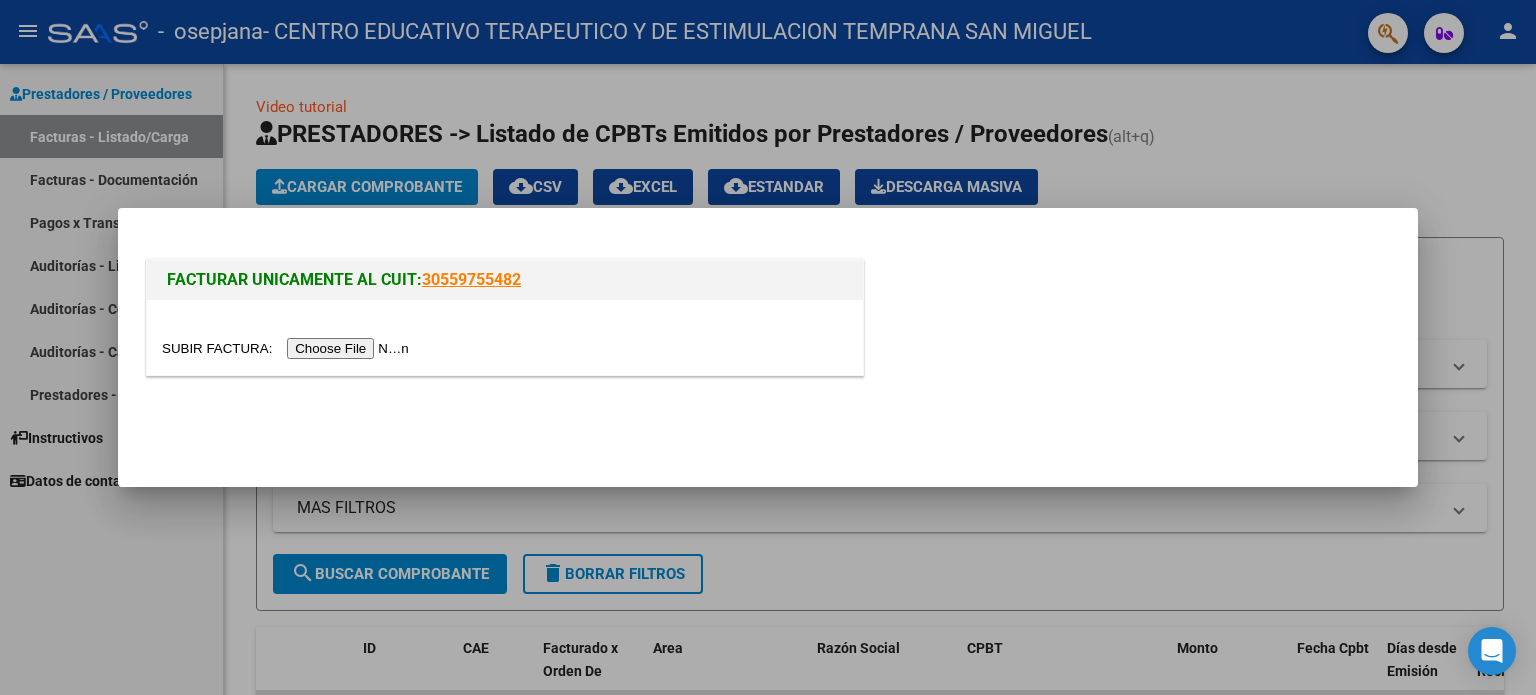 click at bounding box center (288, 348) 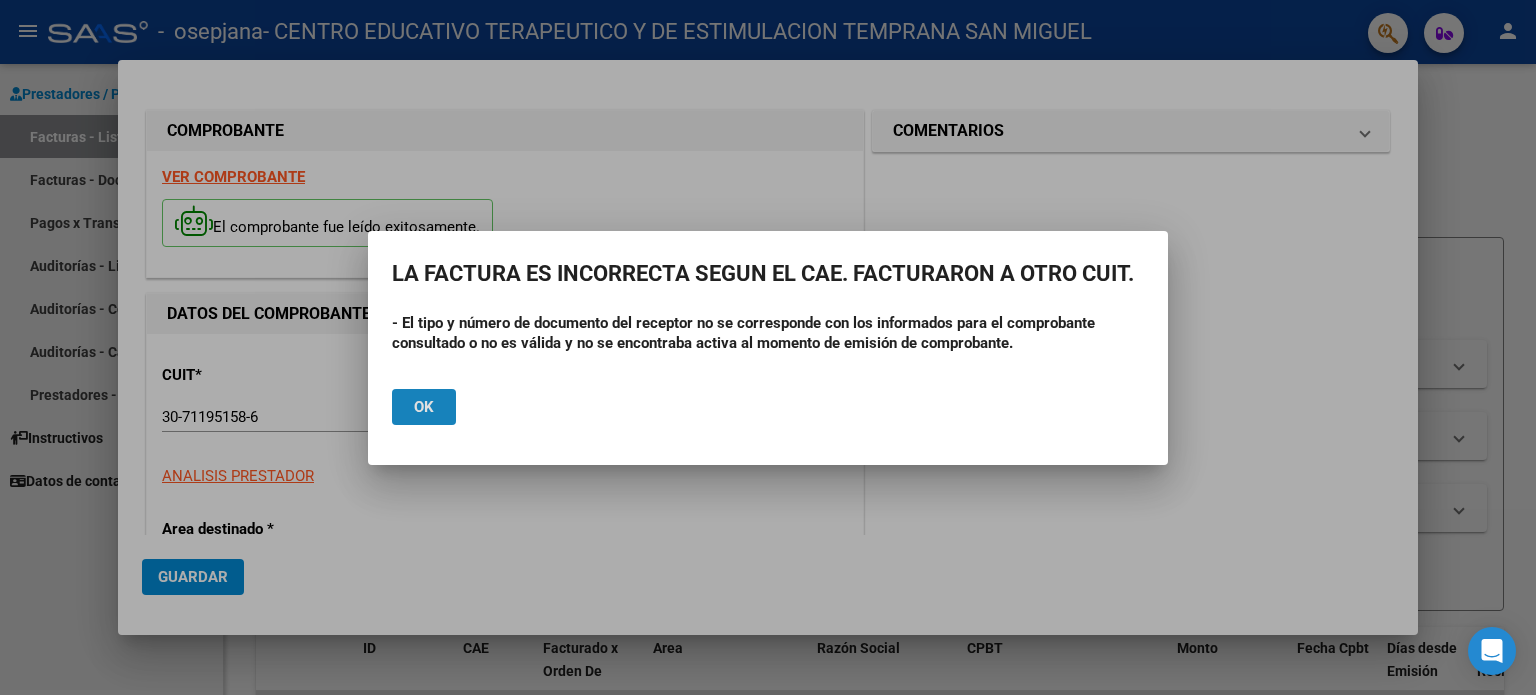click on "Ok" 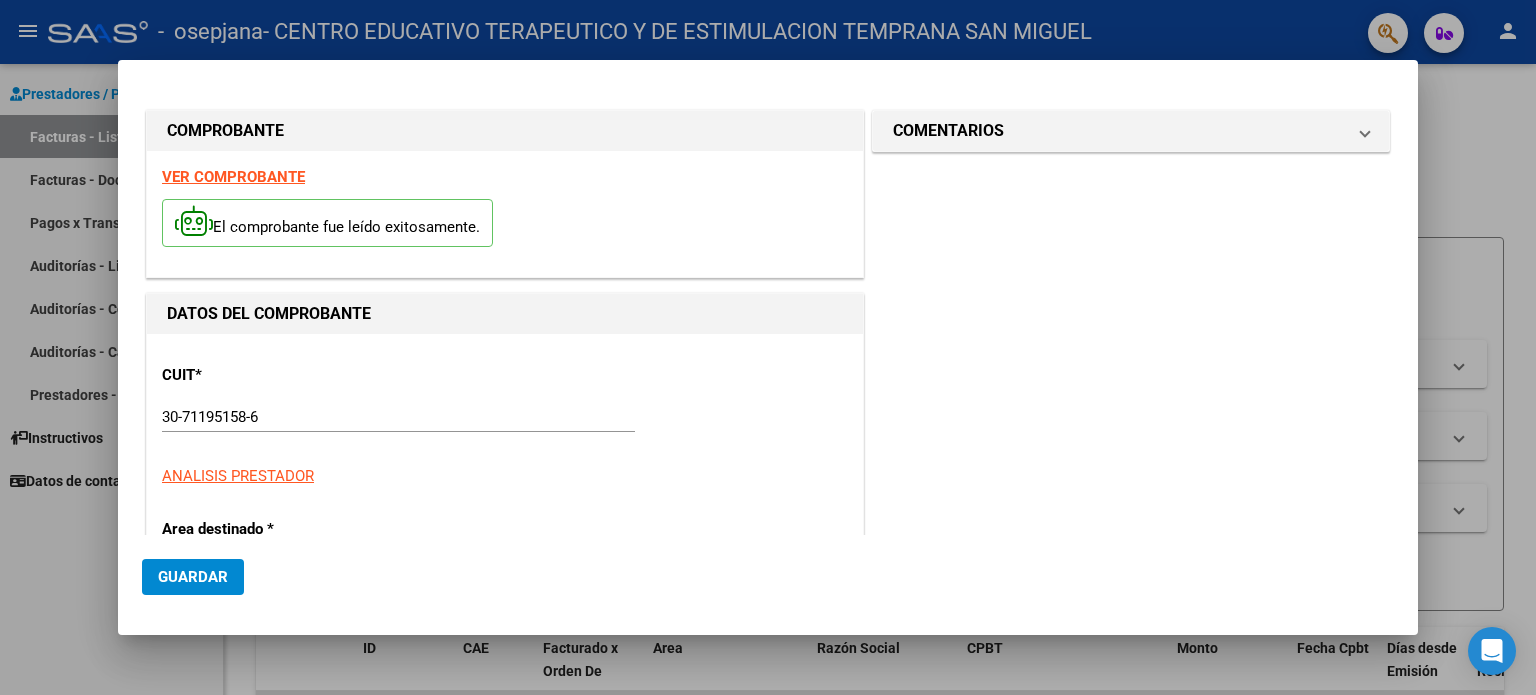 click on "VER COMPROBANTE" at bounding box center [233, 177] 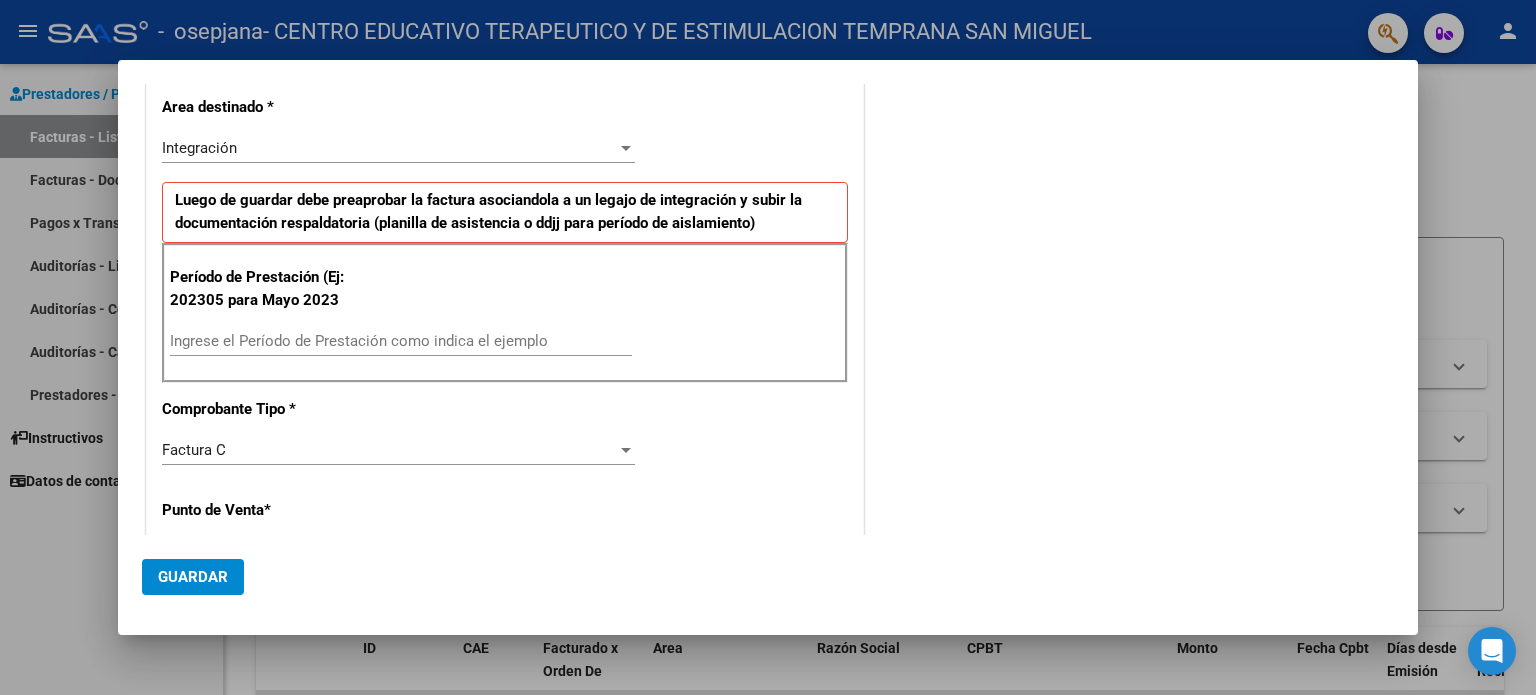 scroll, scrollTop: 465, scrollLeft: 0, axis: vertical 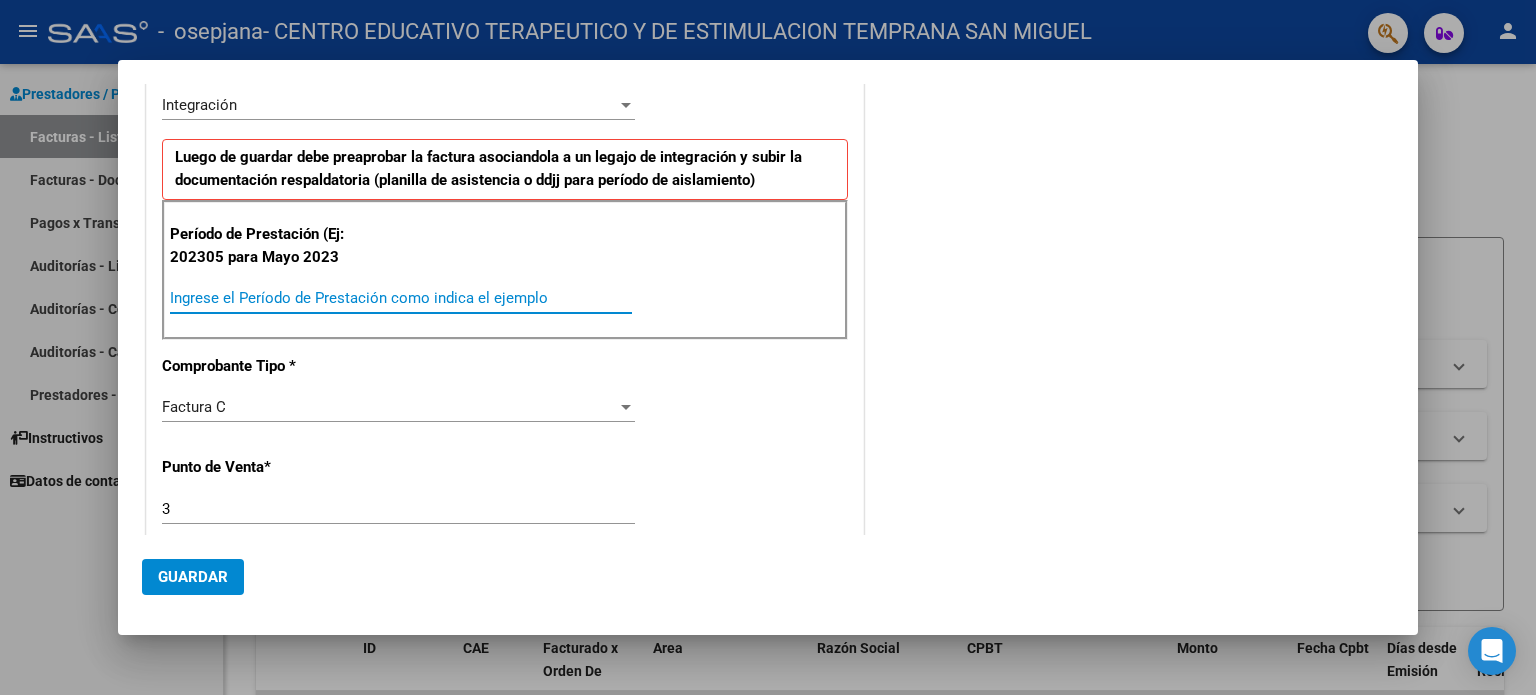 click on "Ingrese el Período de Prestación como indica el ejemplo" at bounding box center [401, 298] 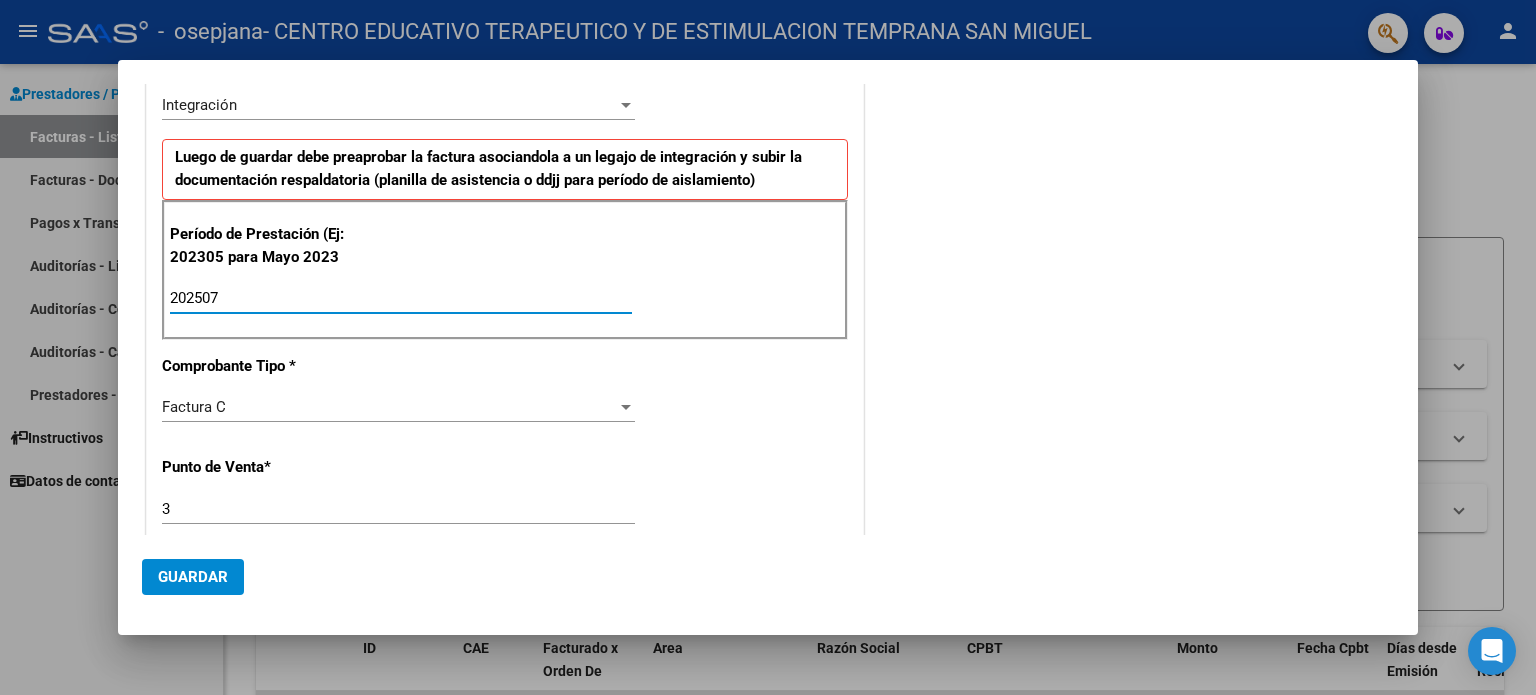 type on "202507" 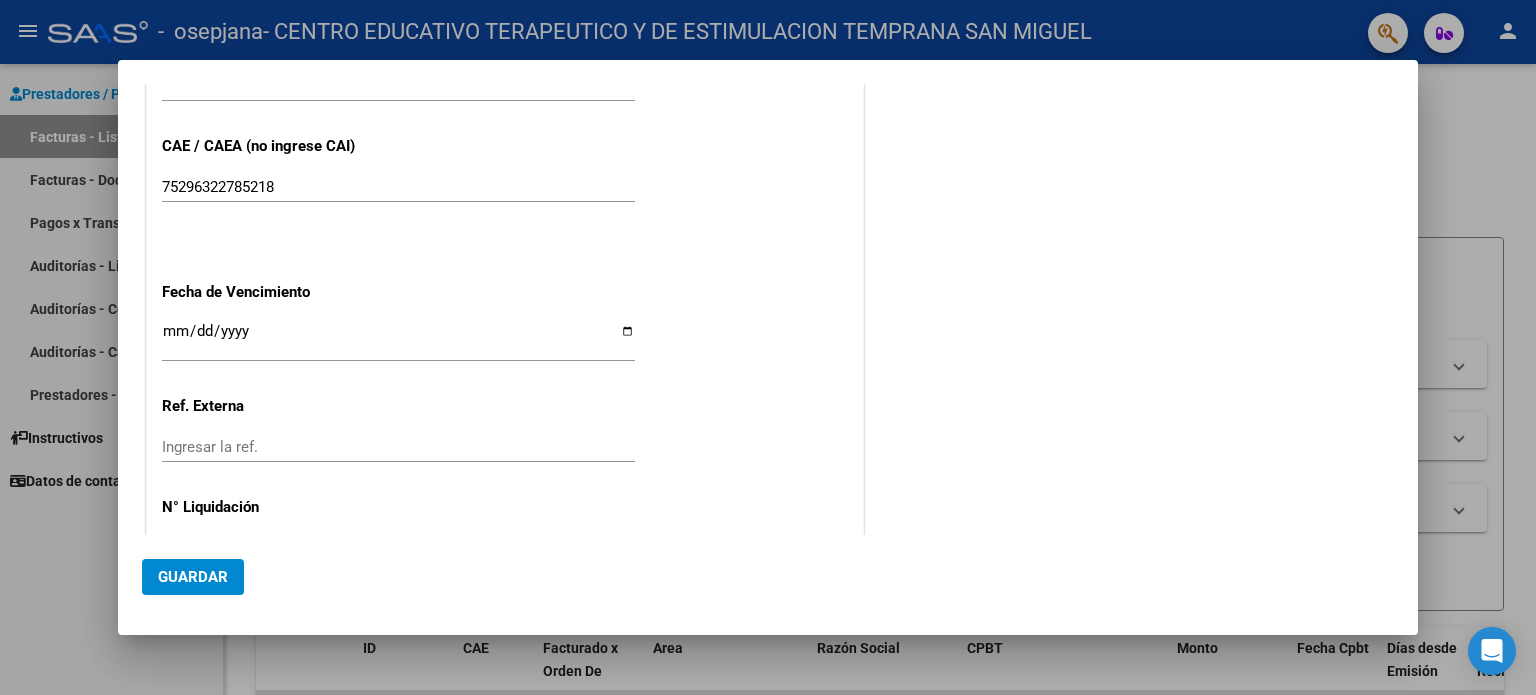scroll, scrollTop: 1207, scrollLeft: 0, axis: vertical 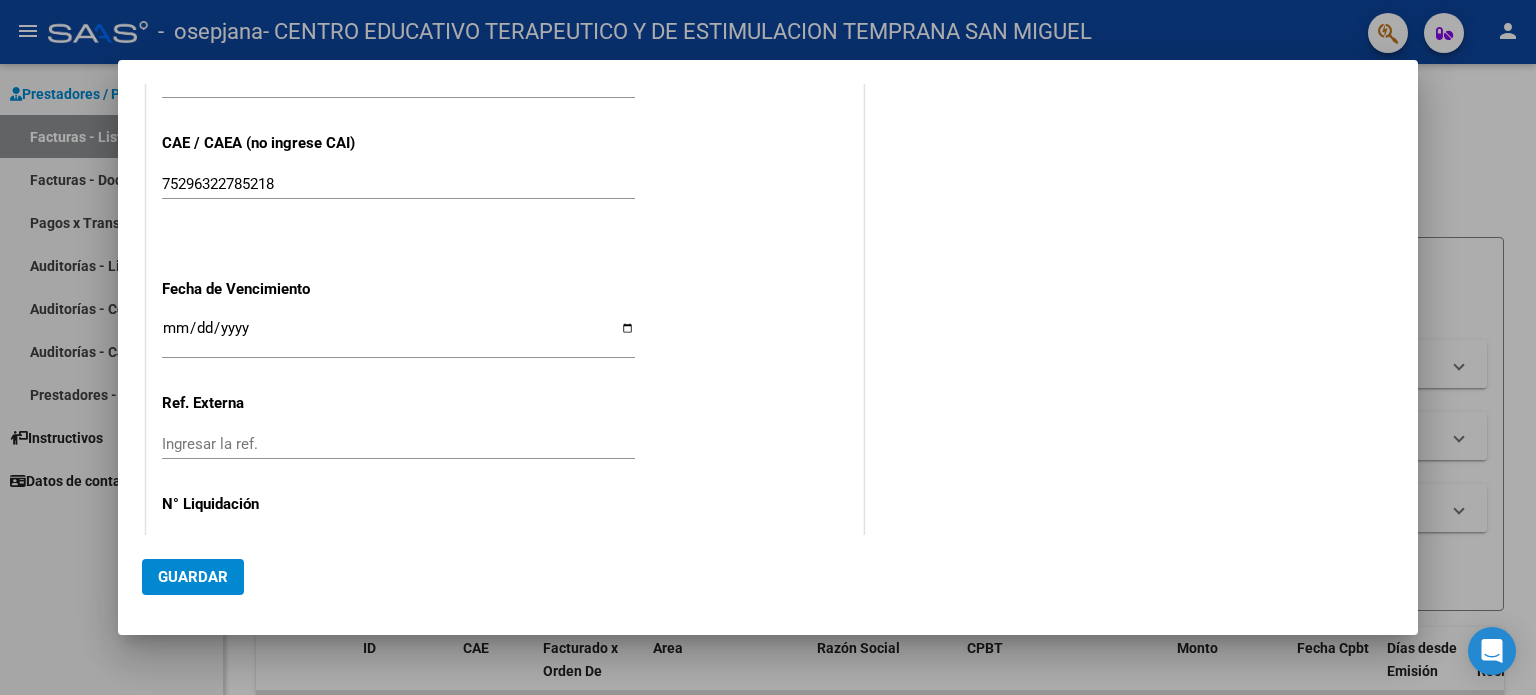 click on "Ingresar la fecha" 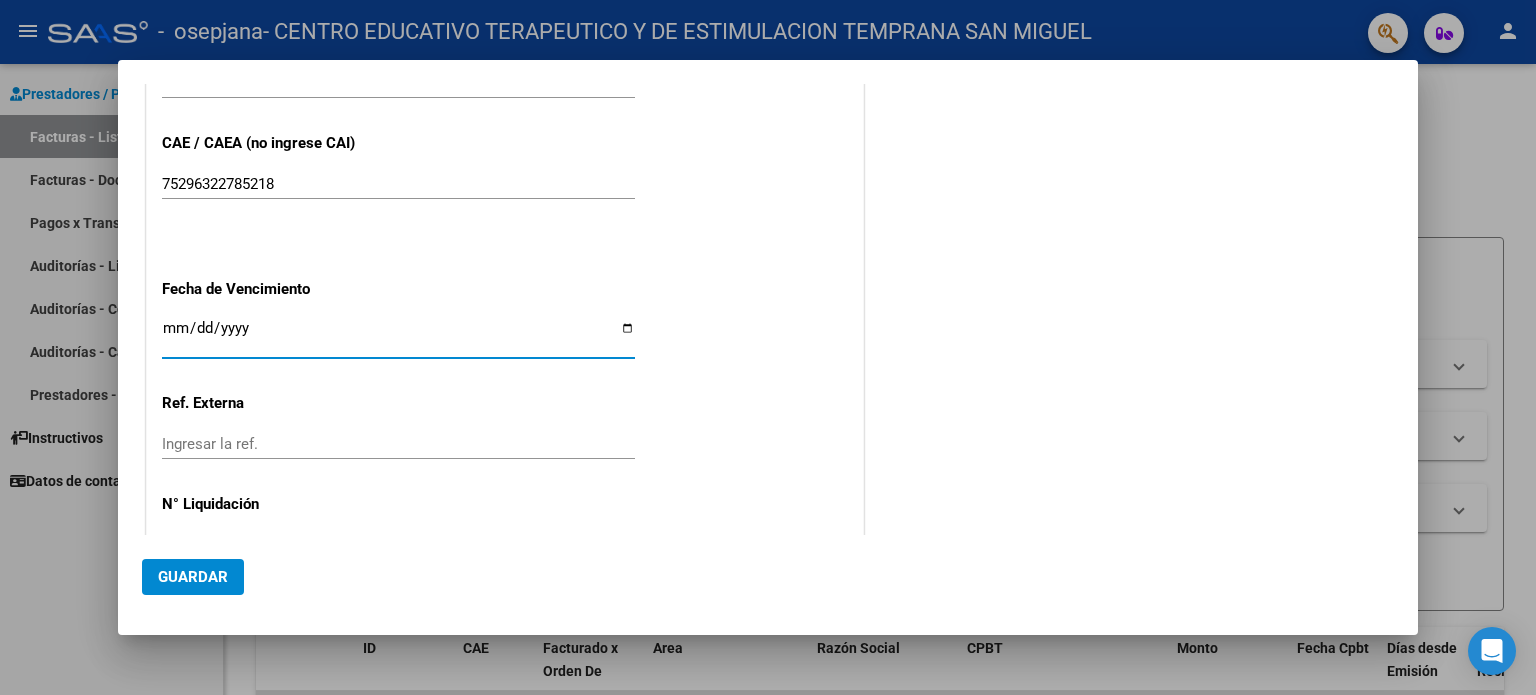 click on "Ingresar la fecha" at bounding box center [398, 336] 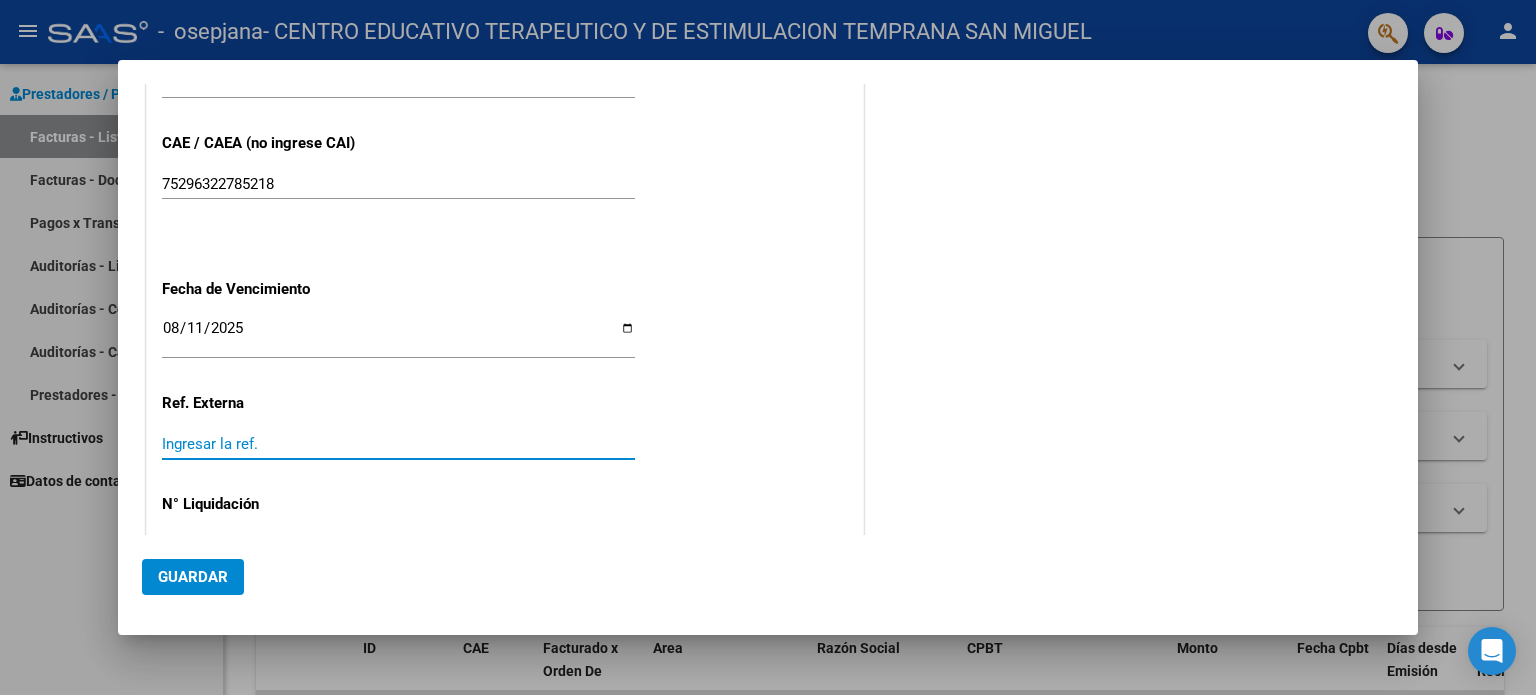 click on "Ingresar la ref." at bounding box center [398, 444] 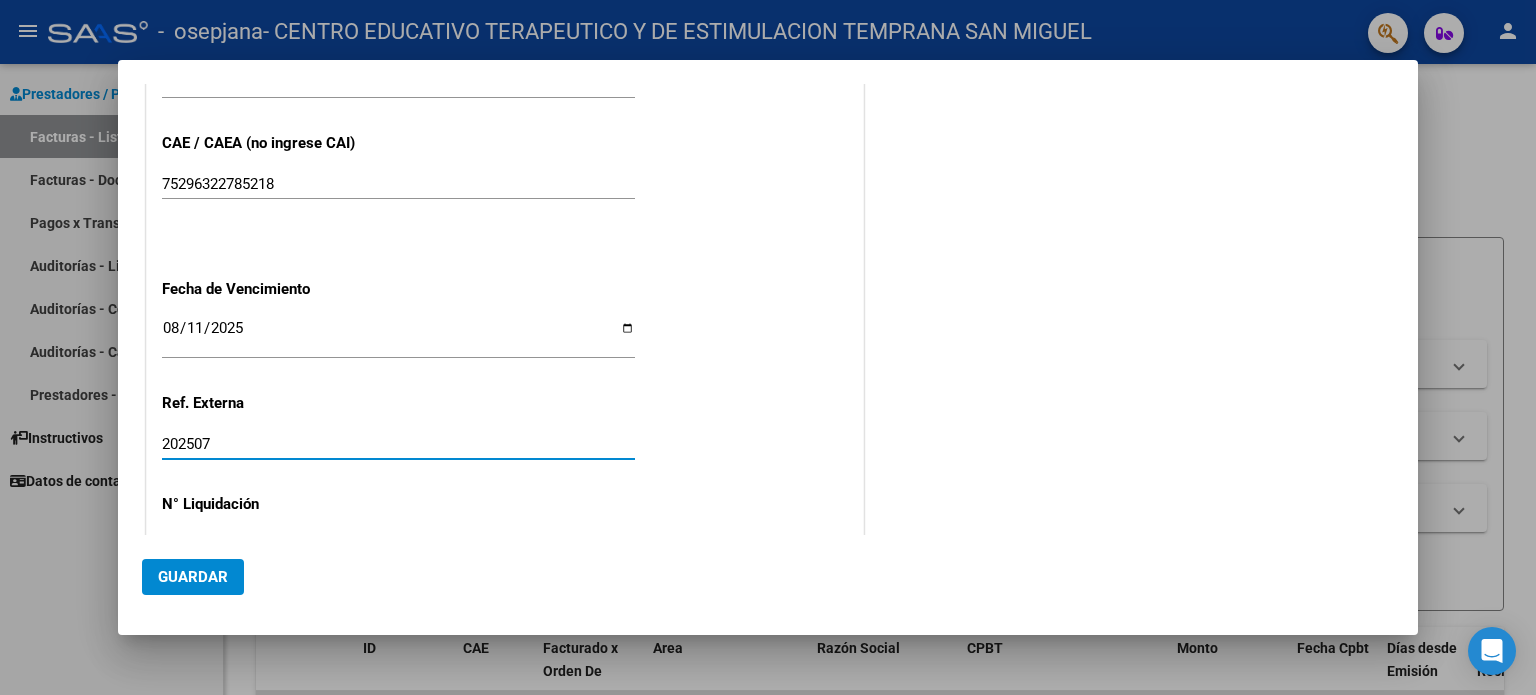 type on "202507" 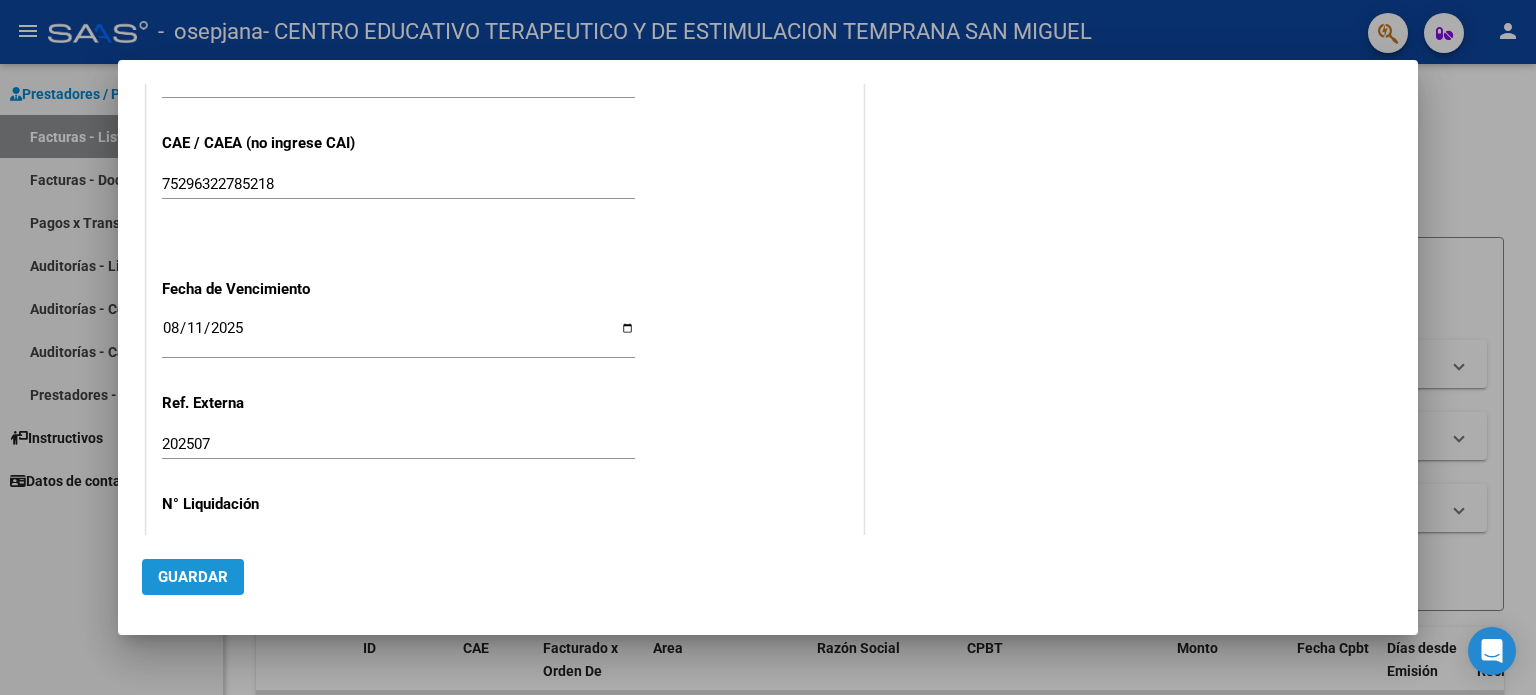 click on "Guardar" 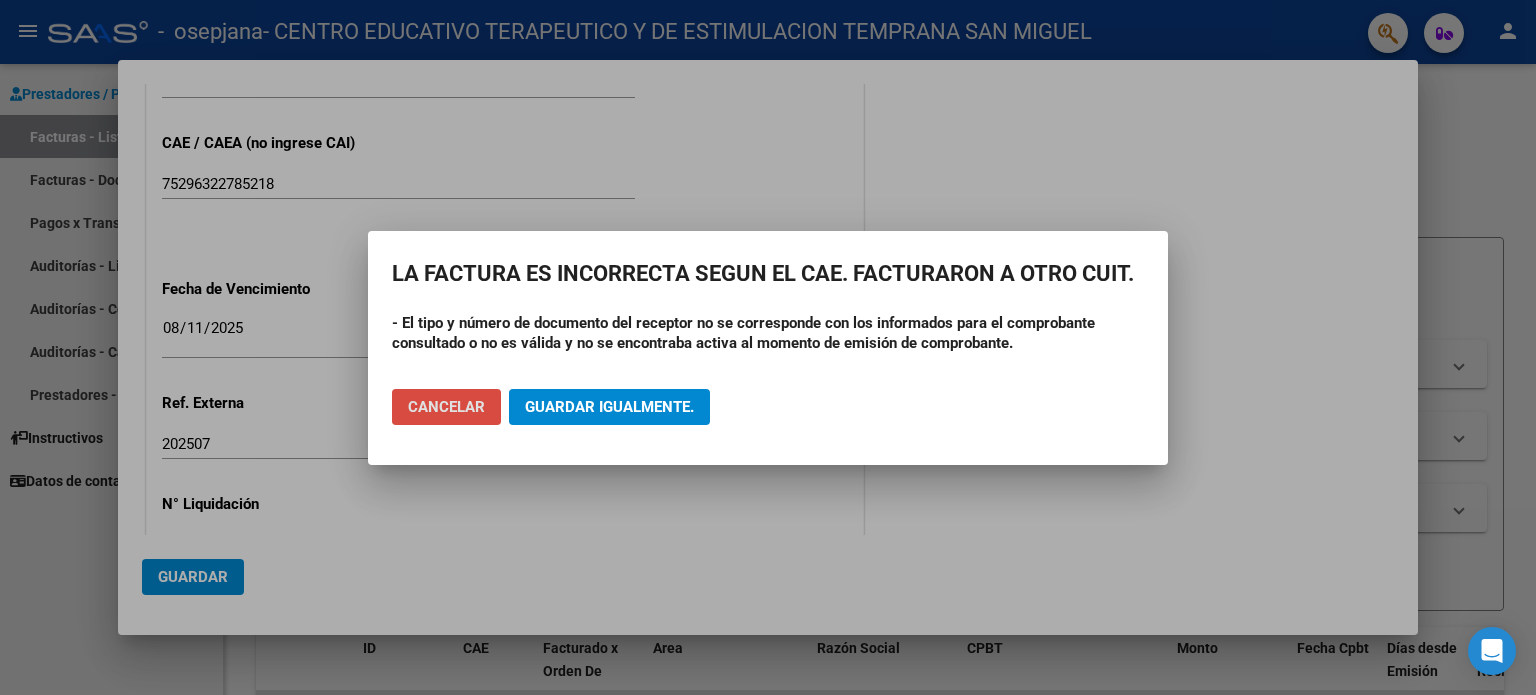 click on "Cancelar" 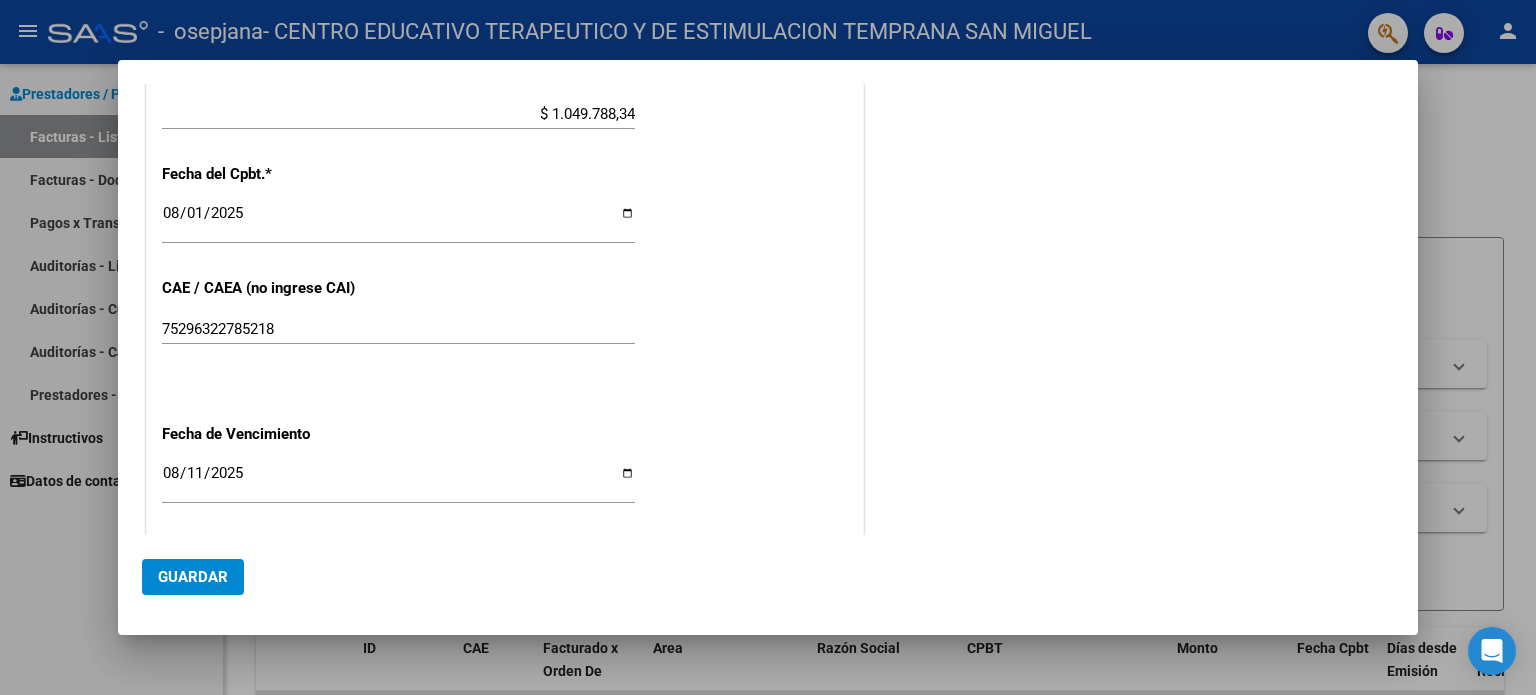 scroll, scrollTop: 1268, scrollLeft: 0, axis: vertical 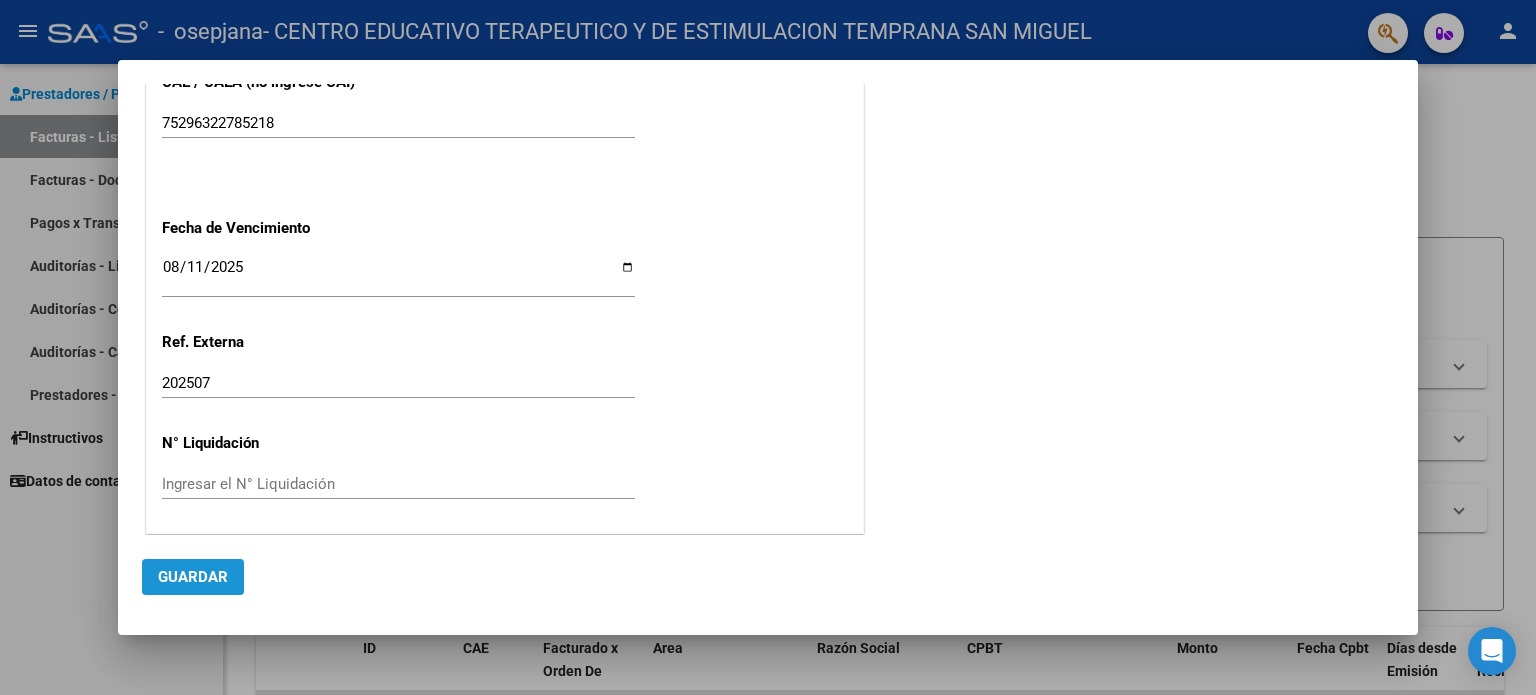 click on "Guardar" 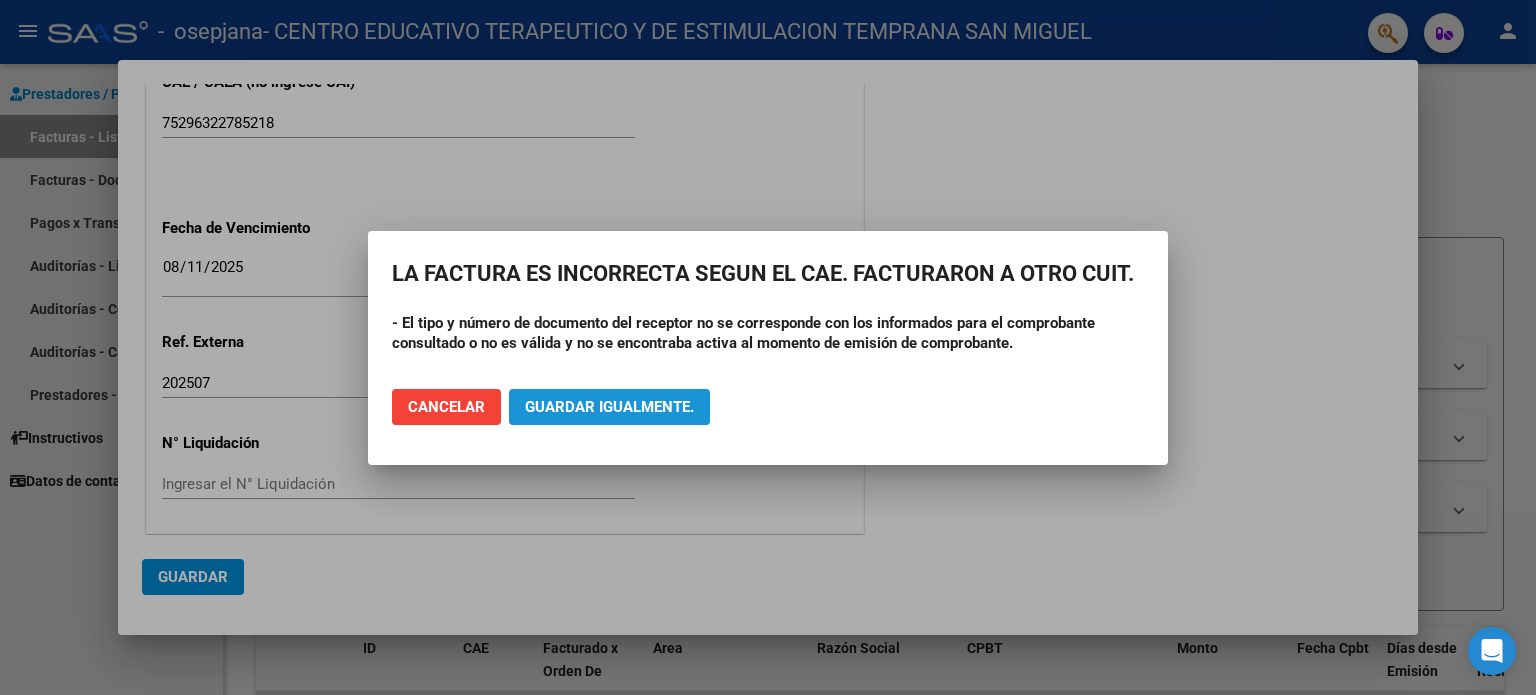 click on "Guardar igualmente." 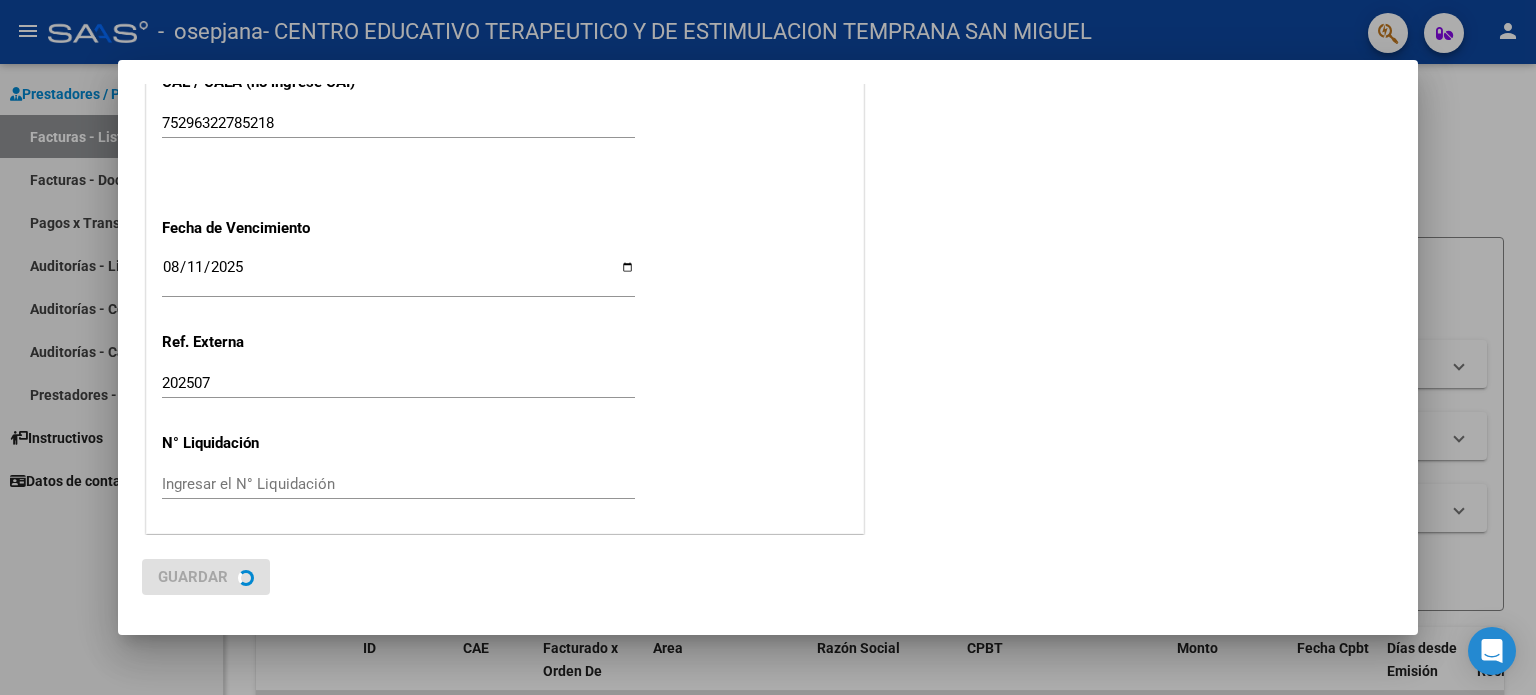 scroll, scrollTop: 0, scrollLeft: 0, axis: both 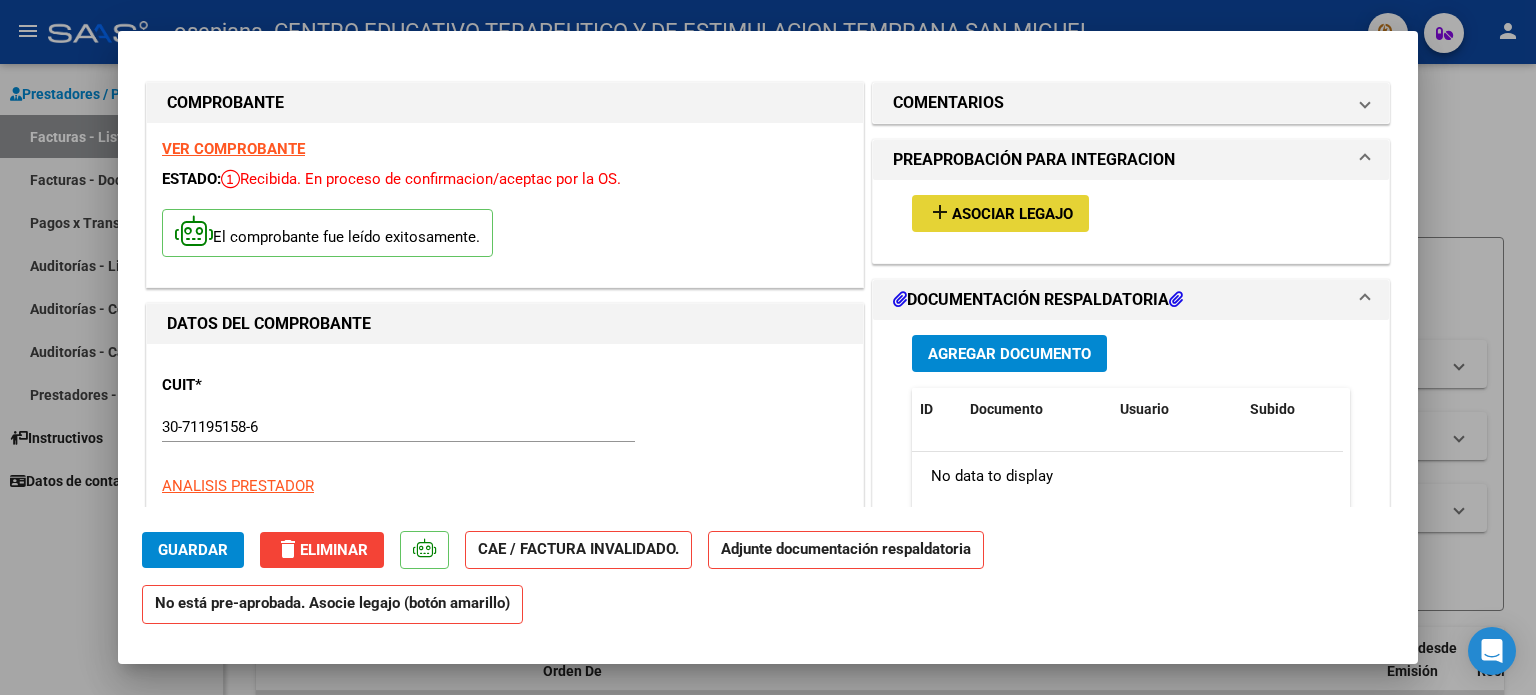 click on "Asociar Legajo" at bounding box center (1012, 214) 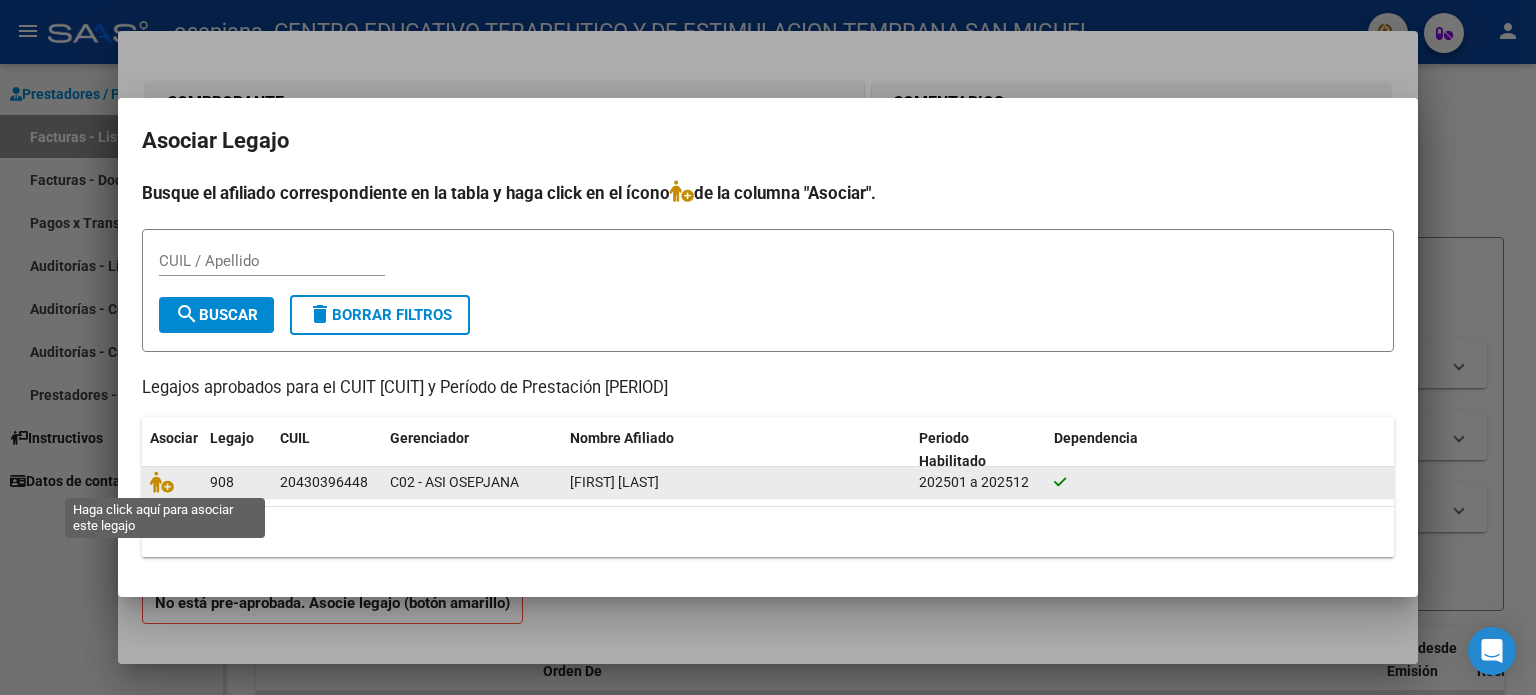 click 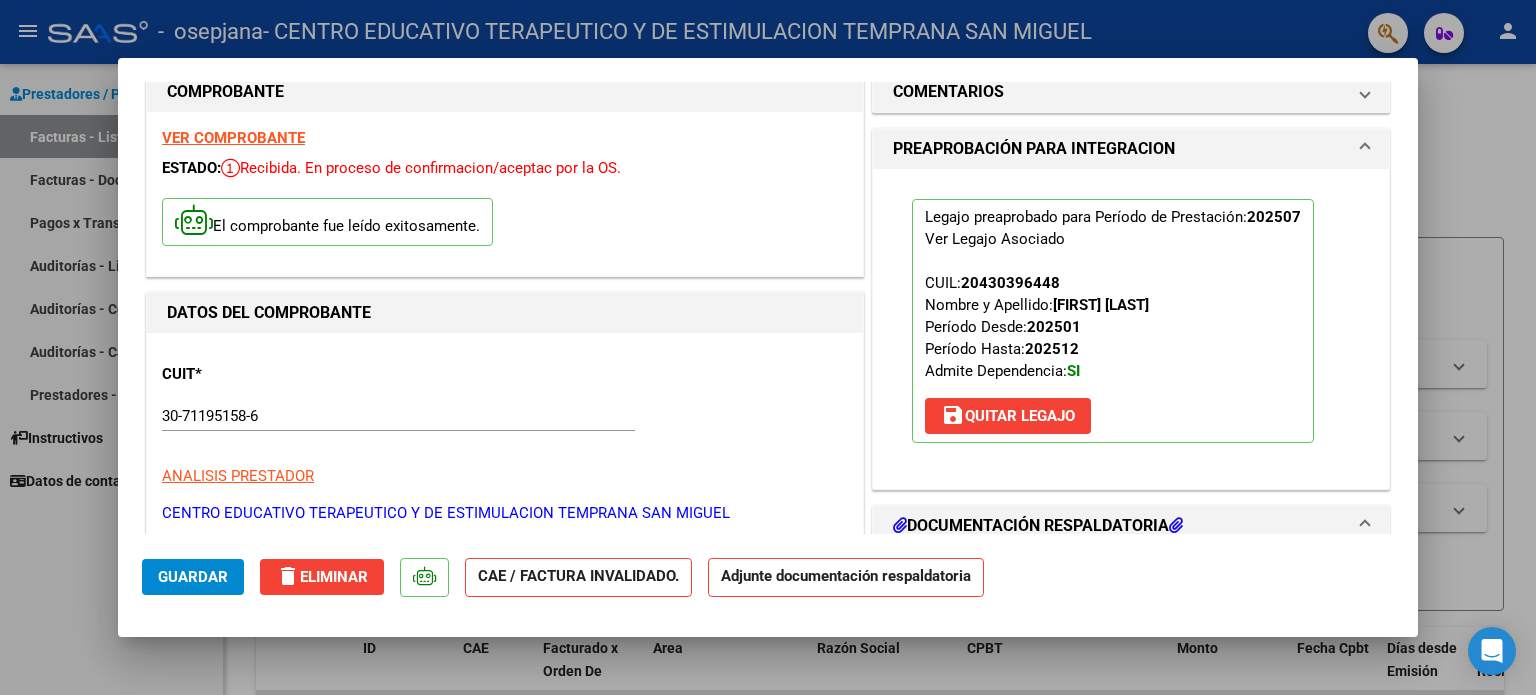 scroll, scrollTop: 0, scrollLeft: 0, axis: both 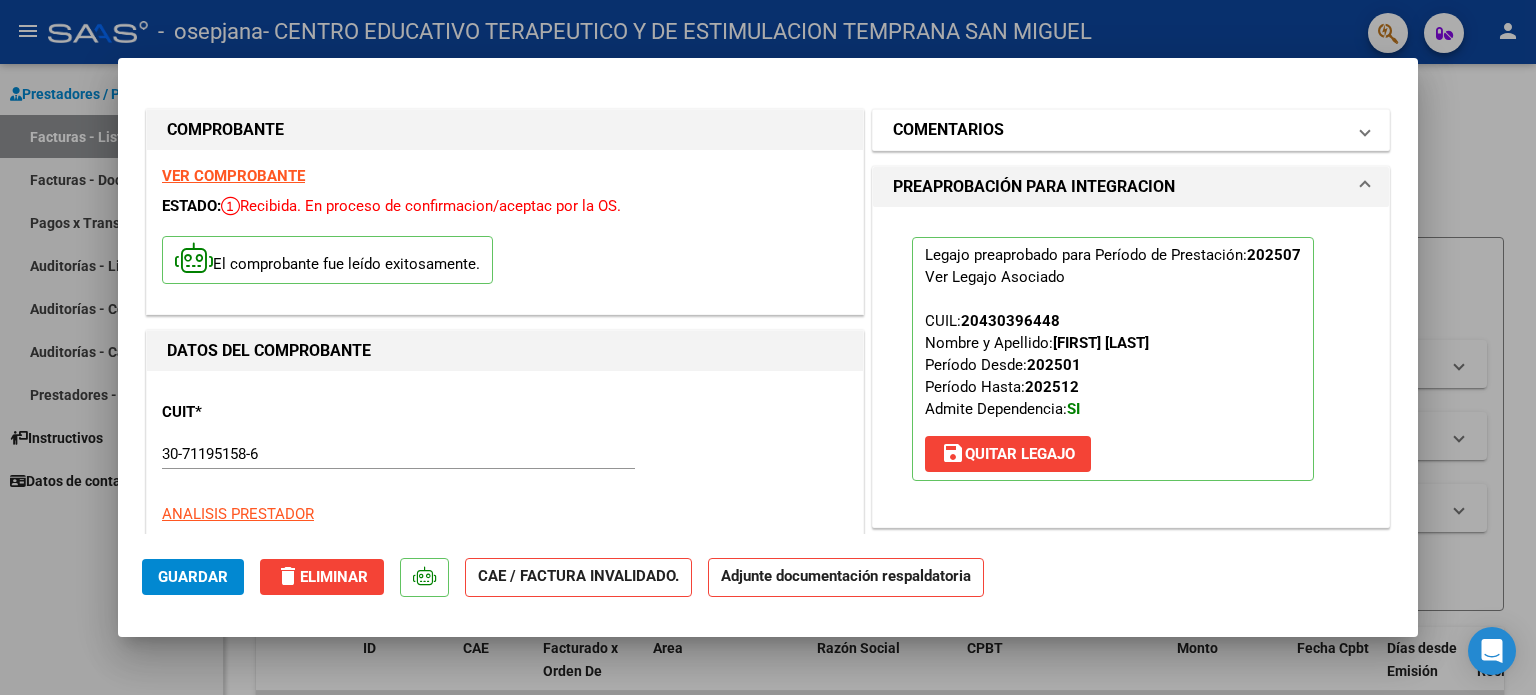 click on "COMENTARIOS" at bounding box center [1127, 130] 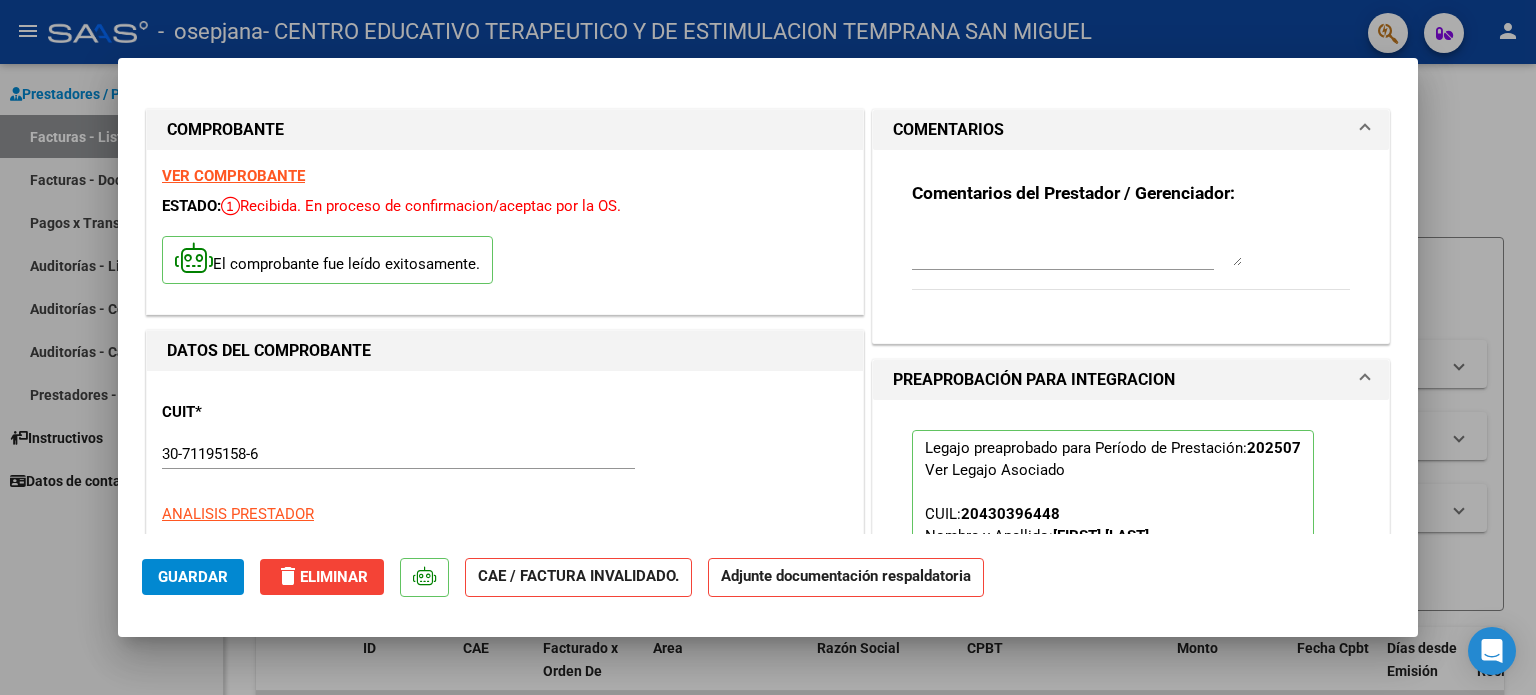 click at bounding box center (1077, 246) 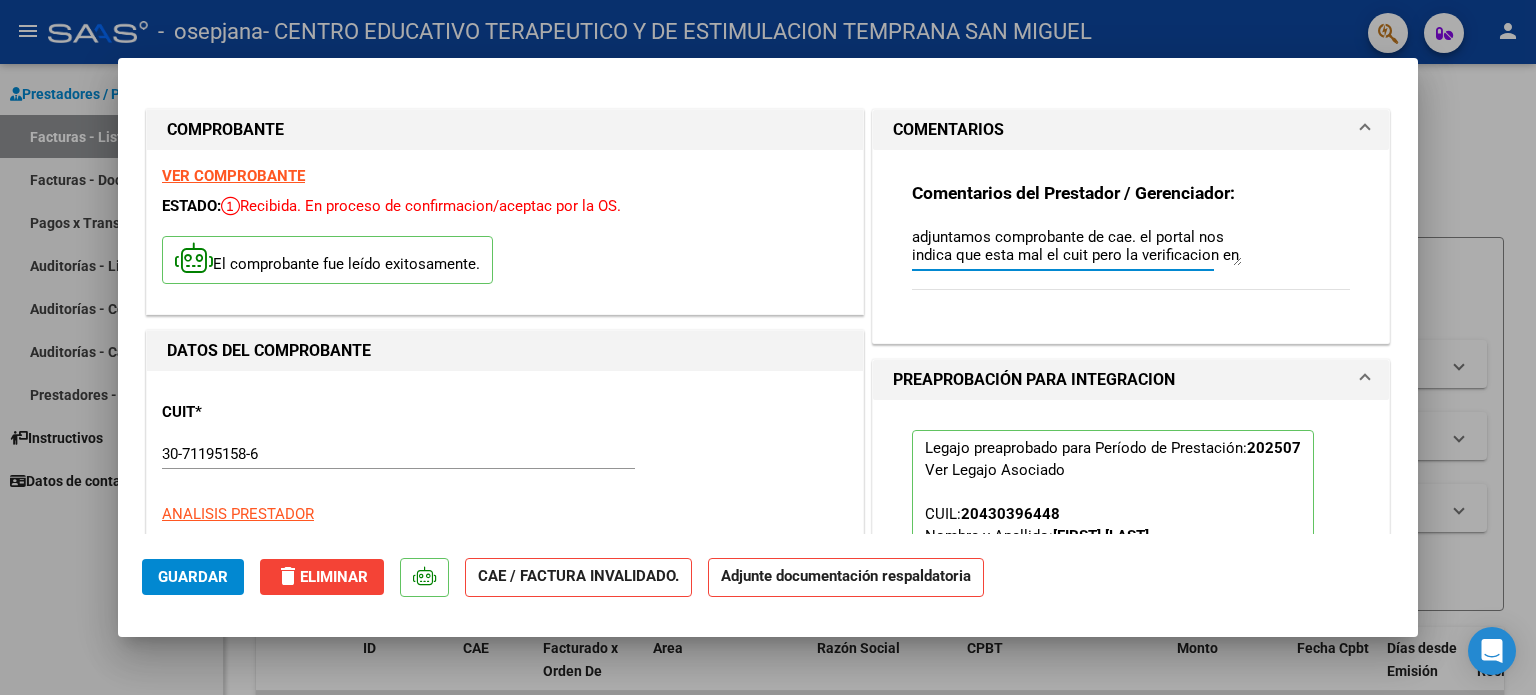 scroll, scrollTop: 16, scrollLeft: 0, axis: vertical 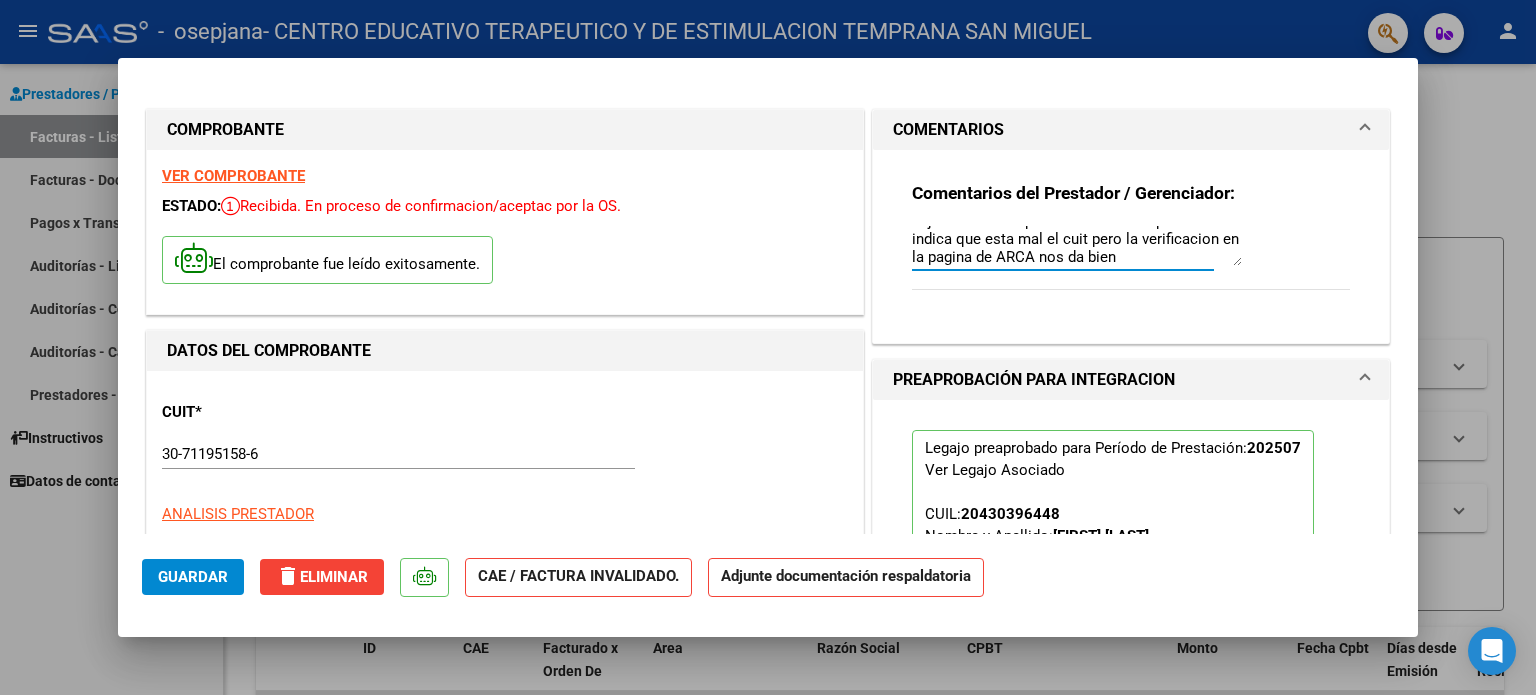 type on "adjuntamos comprobante de cae. el portal nos indica que esta mal el cuit pero la verificacion en la pagina de ARCA nos da bien" 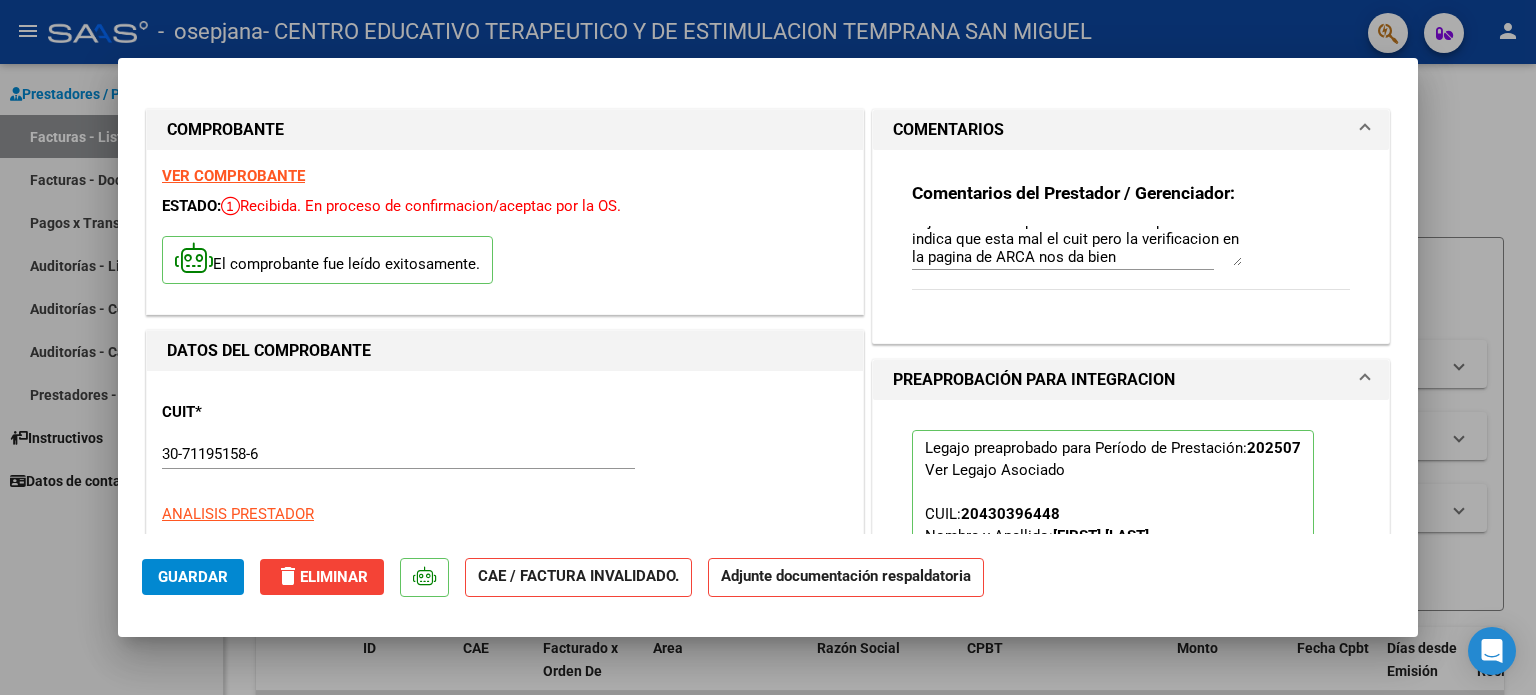 click on "Comentarios del Prestador / Gerenciador:  adjuntamos comprobante de cae. el portal nos indica que esta mal el cuit pero la verificacion en la pagina de ARCA nos da bien" at bounding box center [1131, 246] 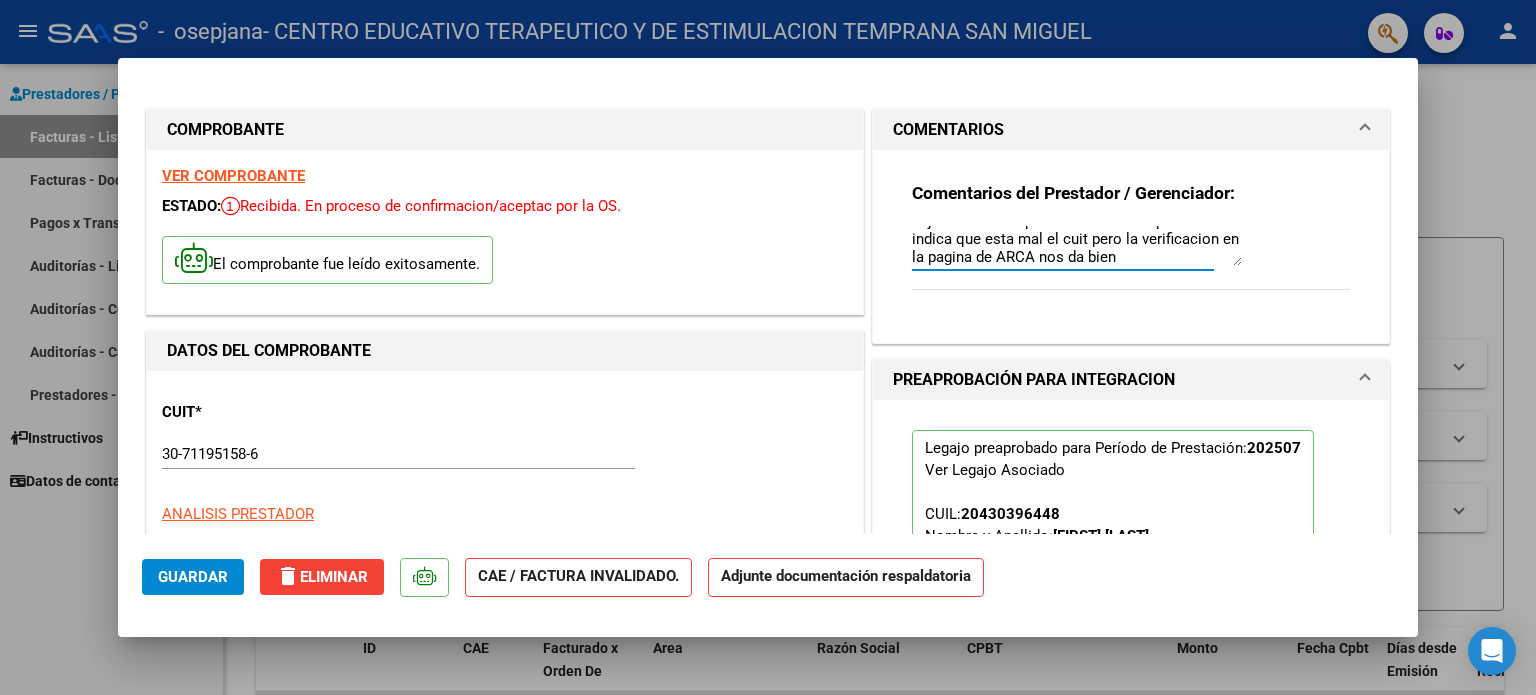 click on "adjuntamos comprobante de cae. el portal nos indica que esta mal el cuit pero la verificacion en la pagina de ARCA nos da bien" at bounding box center (1077, 246) 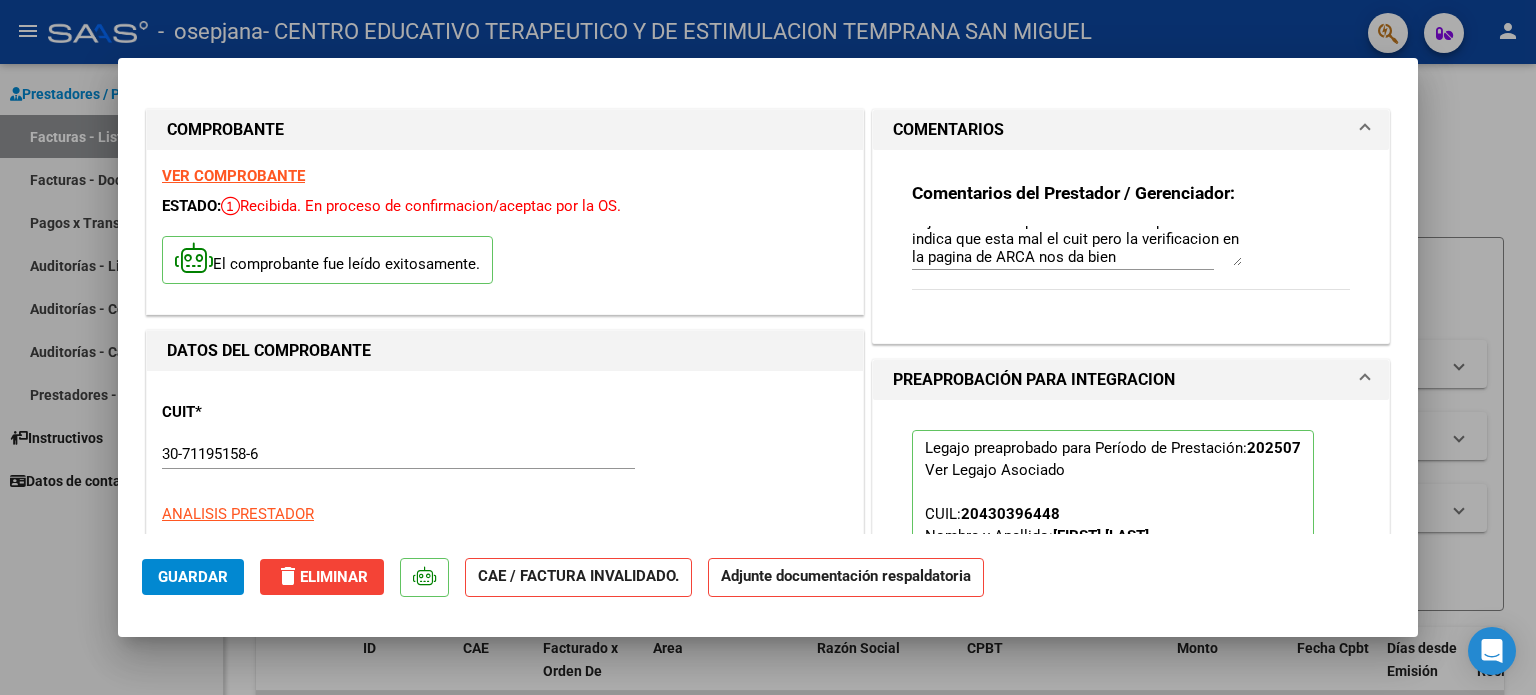 click on "Comentarios del Prestador / Gerenciador:  adjuntamos comprobante de cae. el portal nos indica que esta mal el cuit pero la verificacion en la pagina de ARCA nos da bien" at bounding box center (1131, 246) 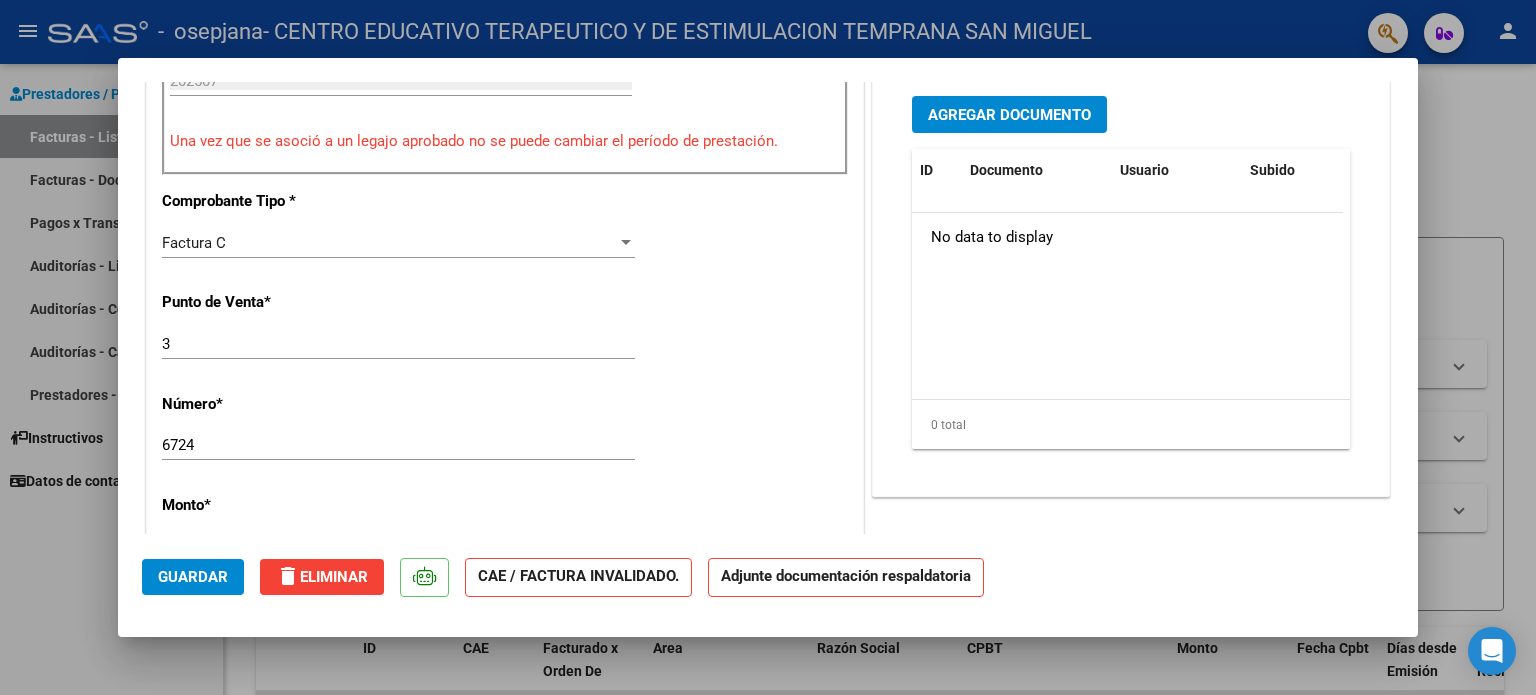 scroll, scrollTop: 592, scrollLeft: 0, axis: vertical 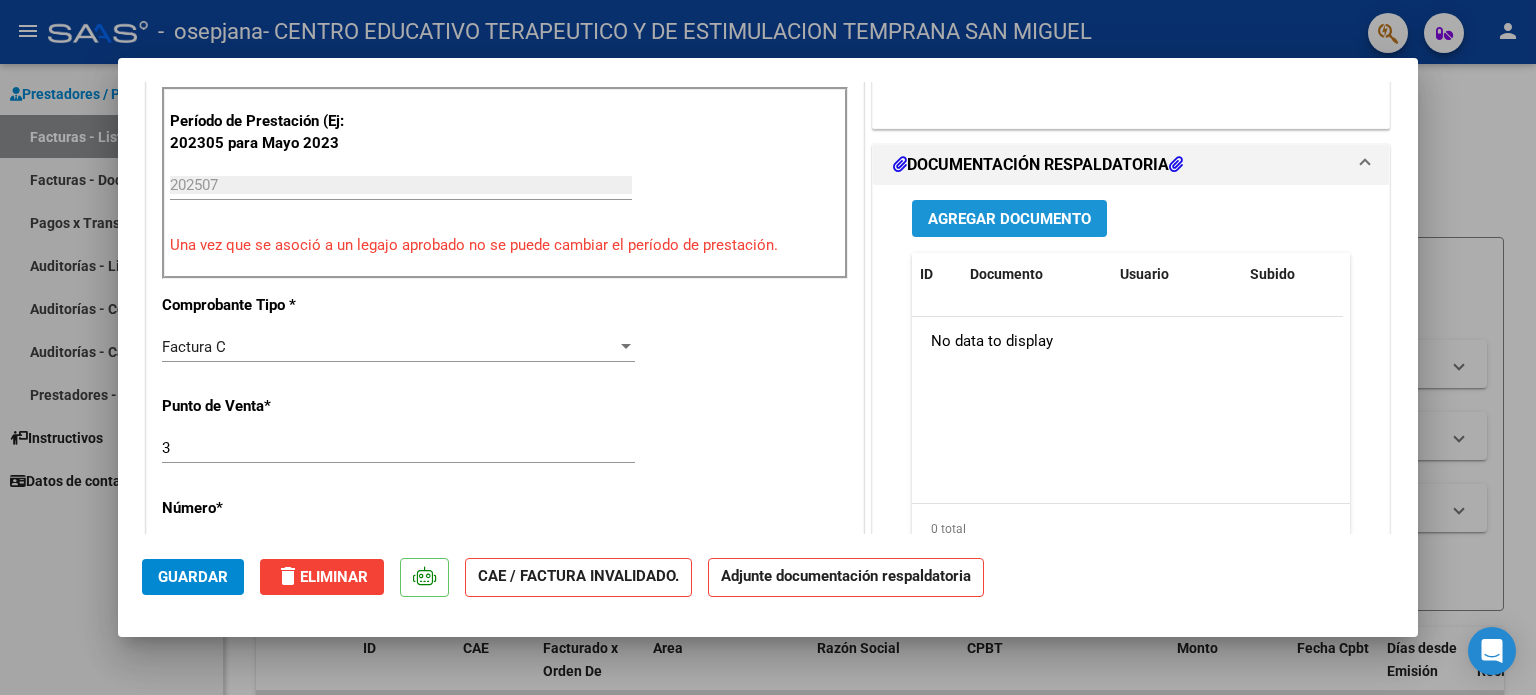 click on "Agregar Documento" at bounding box center [1009, 218] 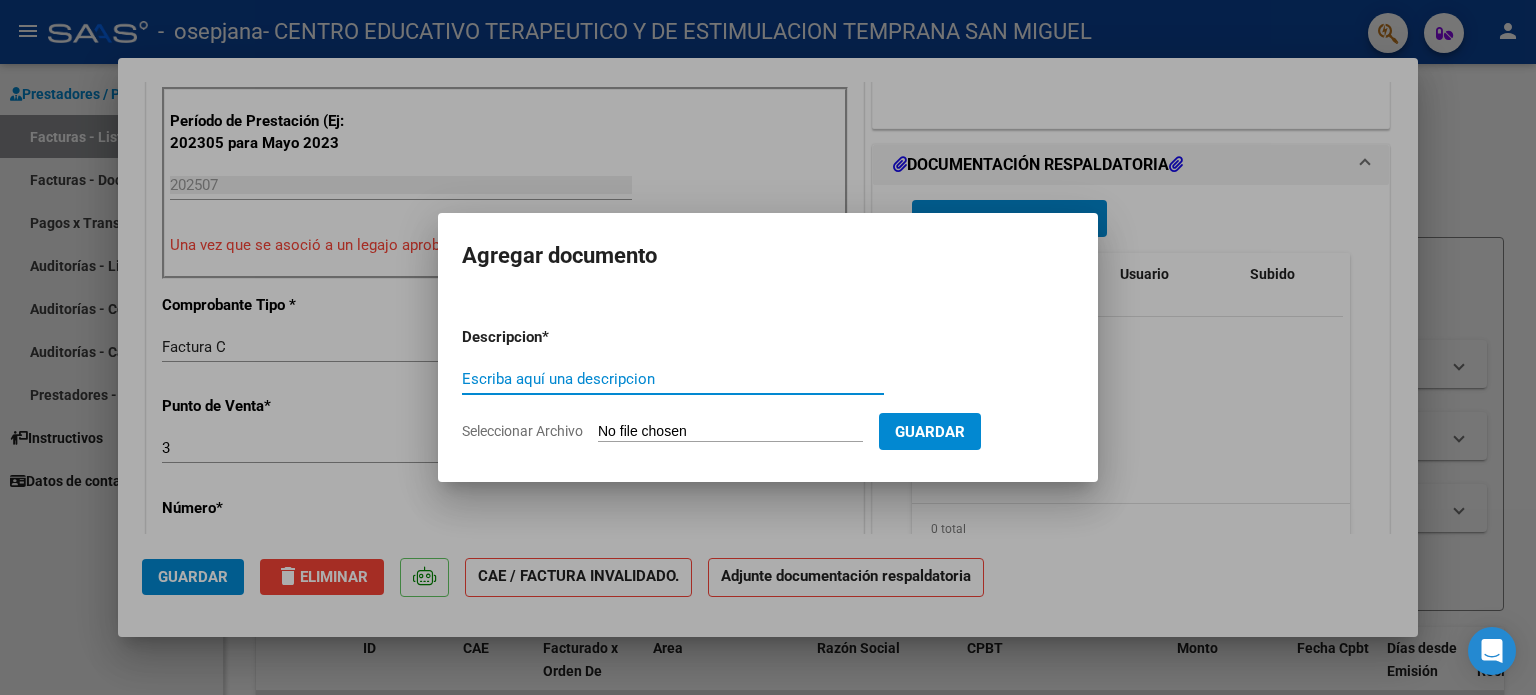 click on "Escriba aquí una descripcion" at bounding box center [673, 379] 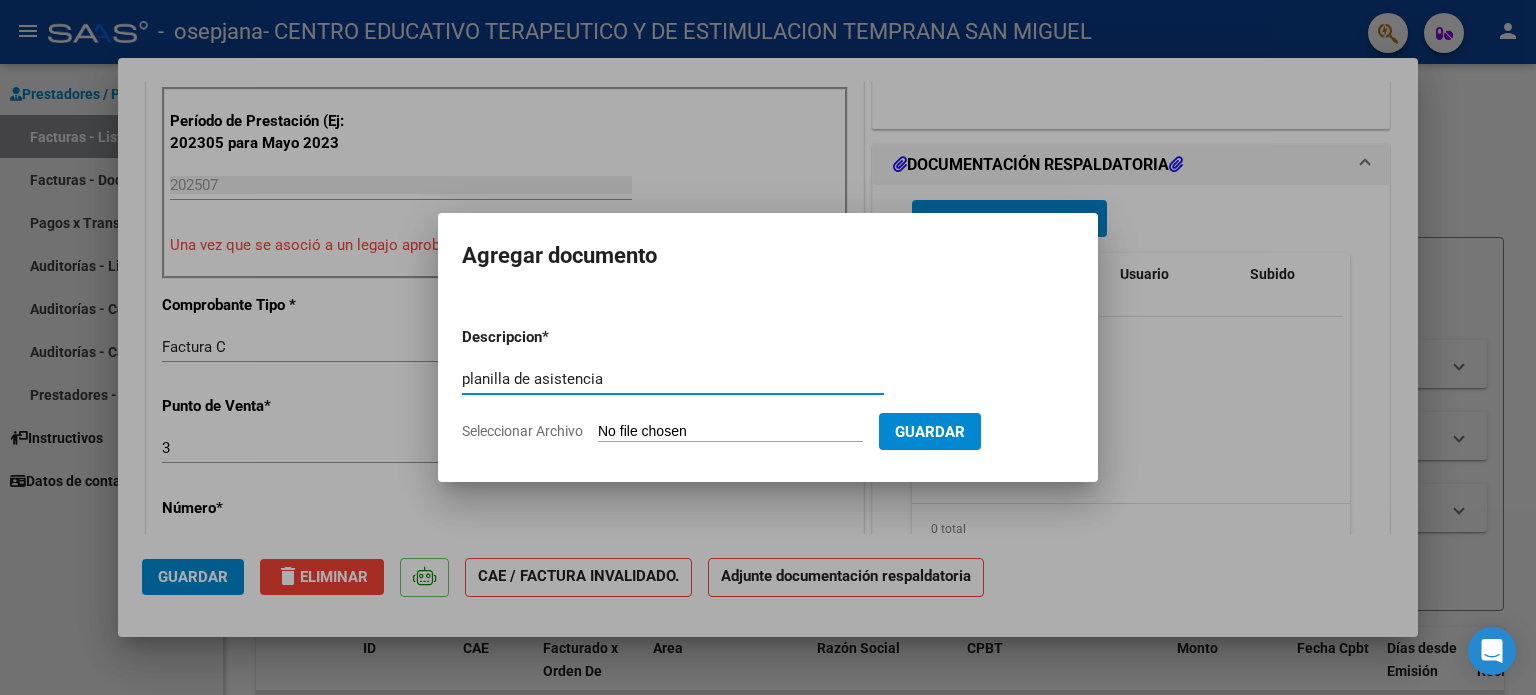 type on "planilla de asistencia" 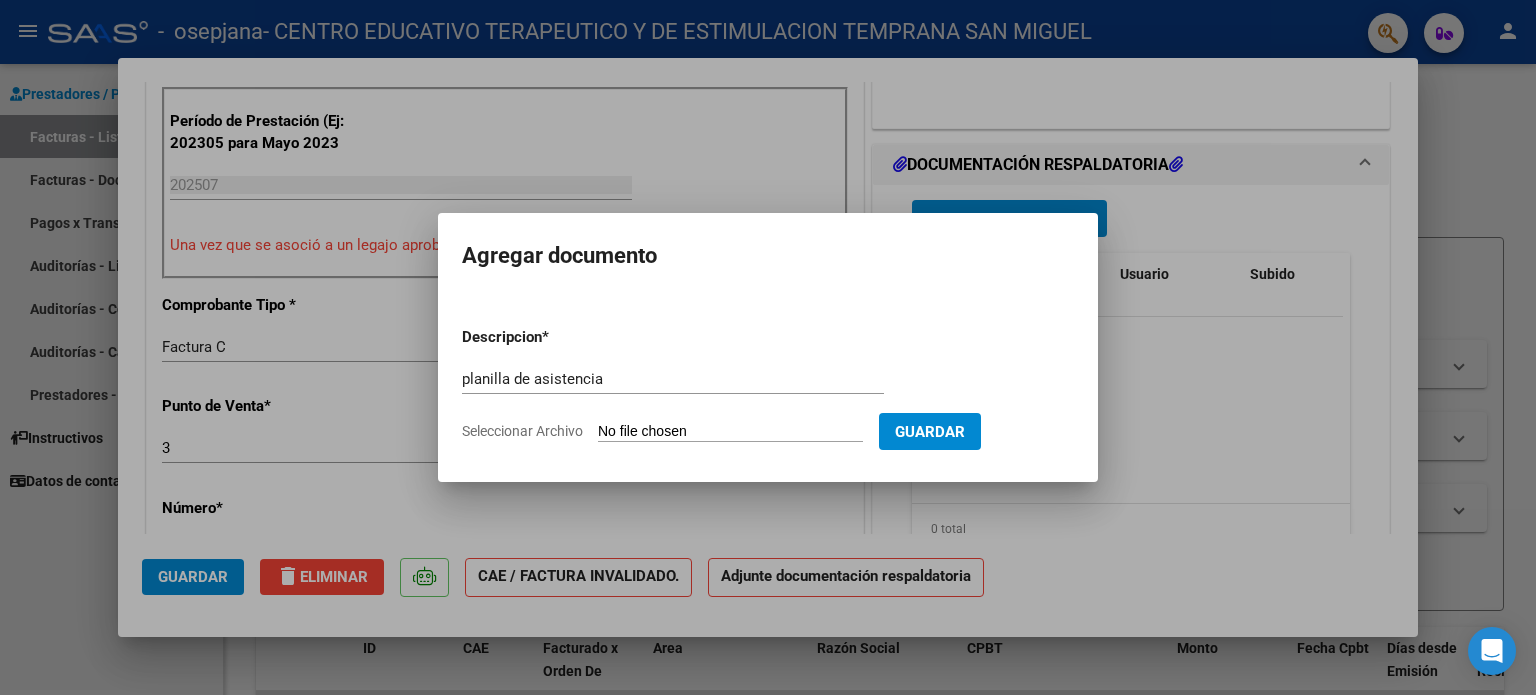 click on "Seleccionar Archivo" 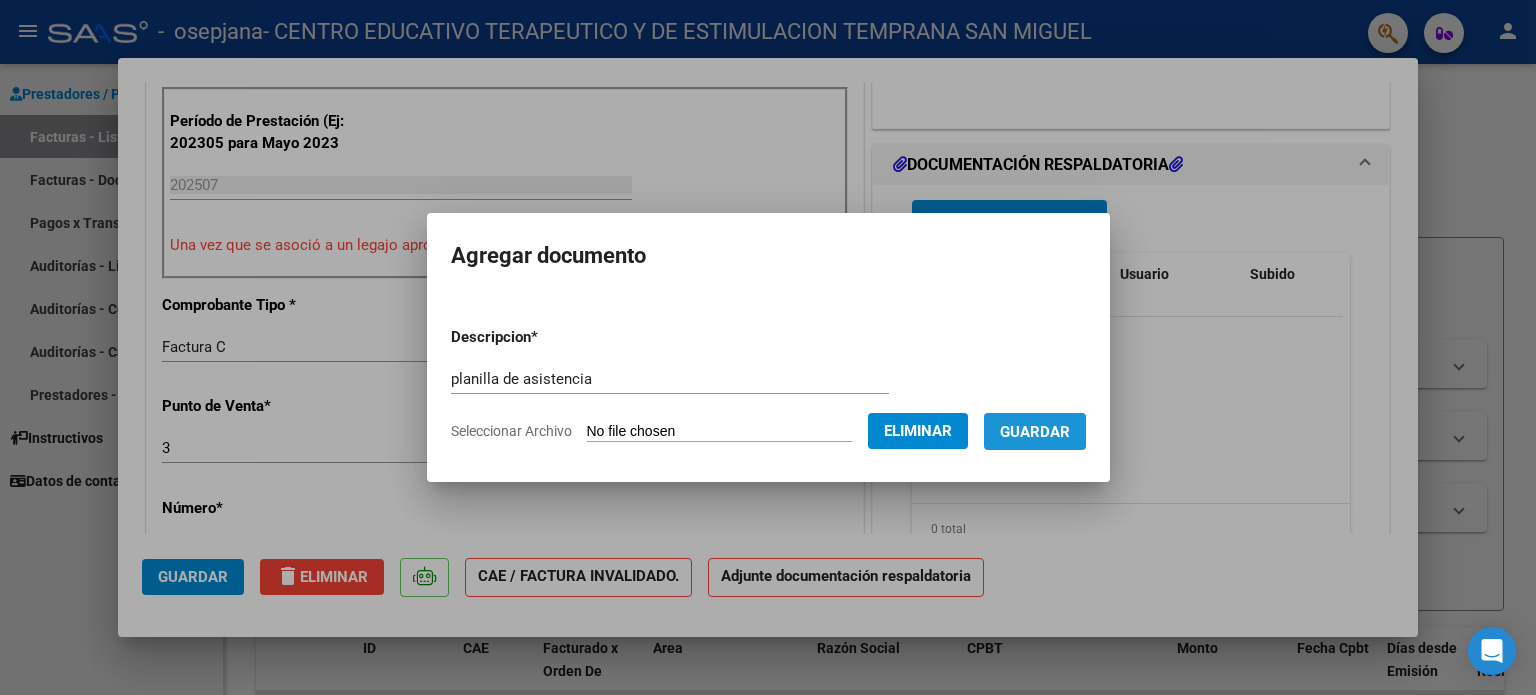 click on "Guardar" at bounding box center (1035, 432) 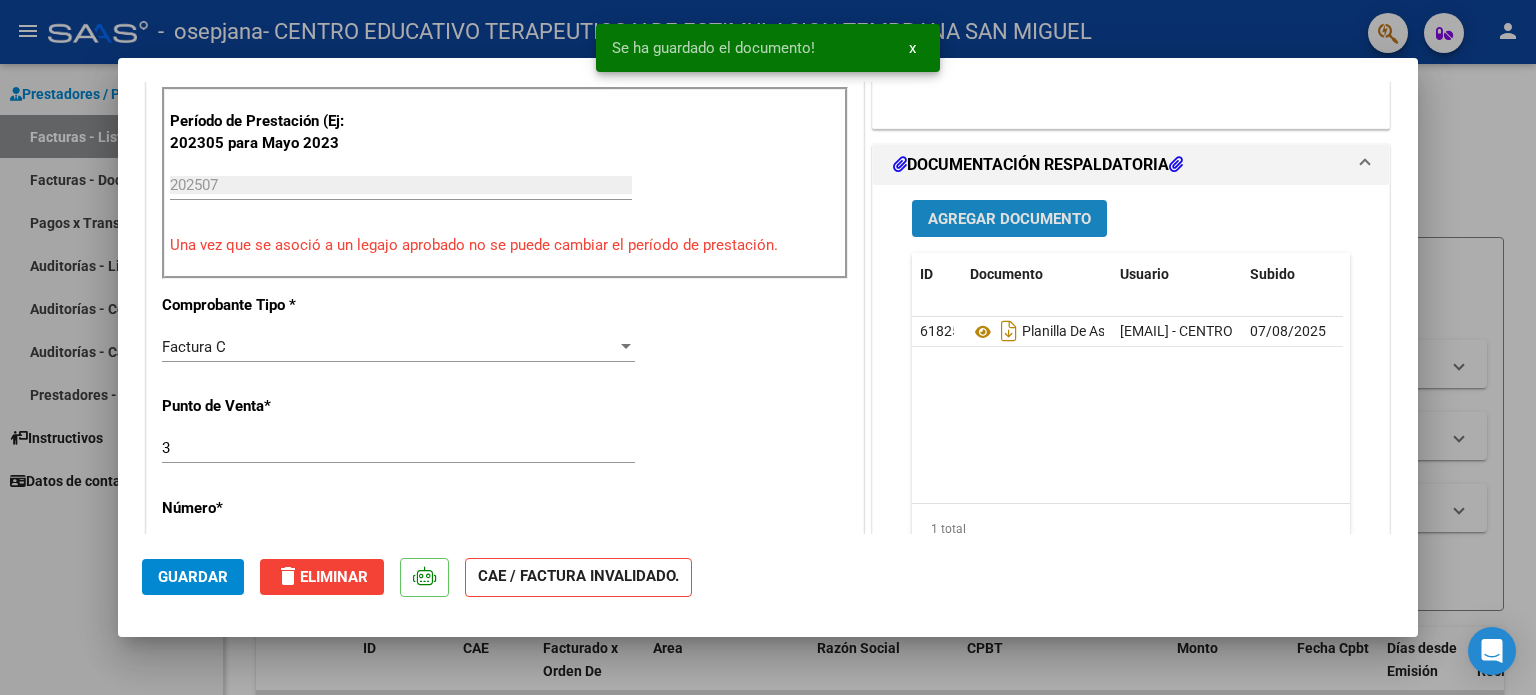click on "Agregar Documento" at bounding box center [1009, 219] 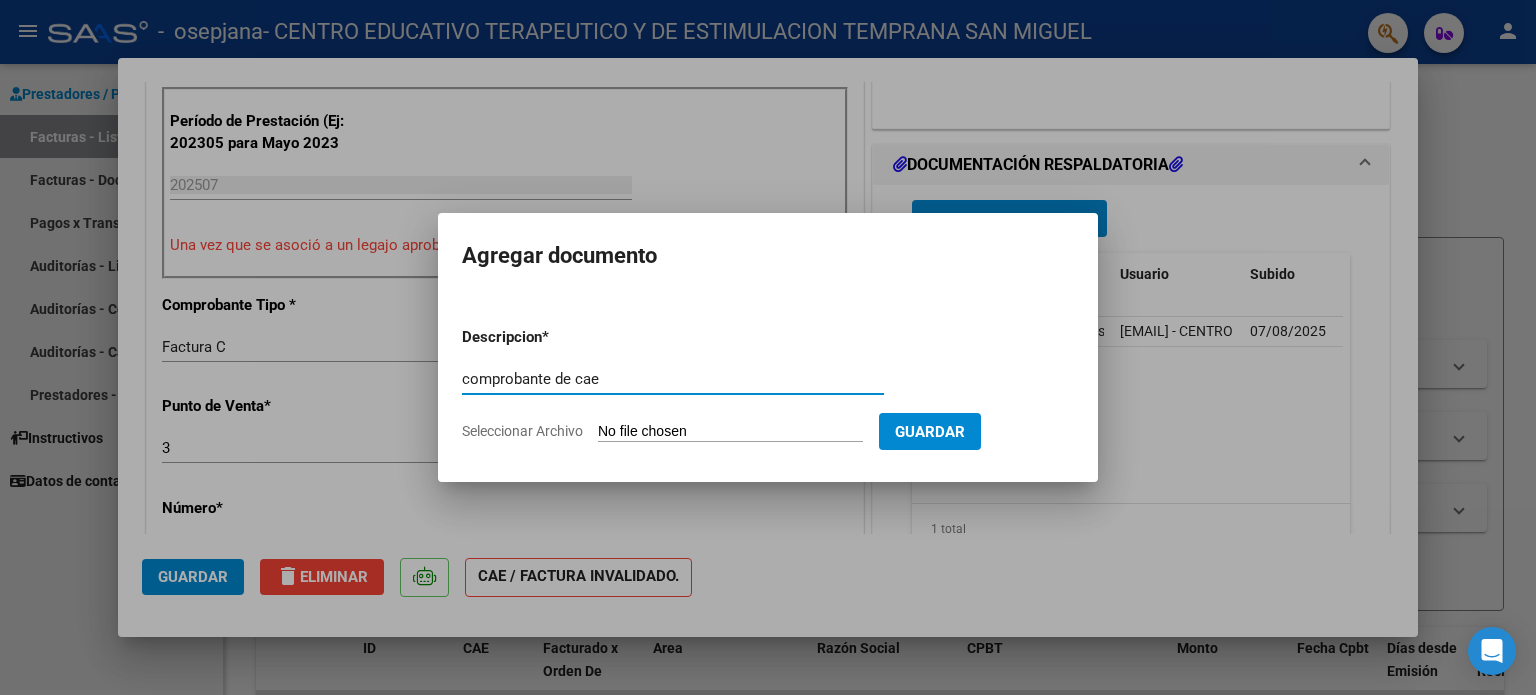 type on "comprobante de cae" 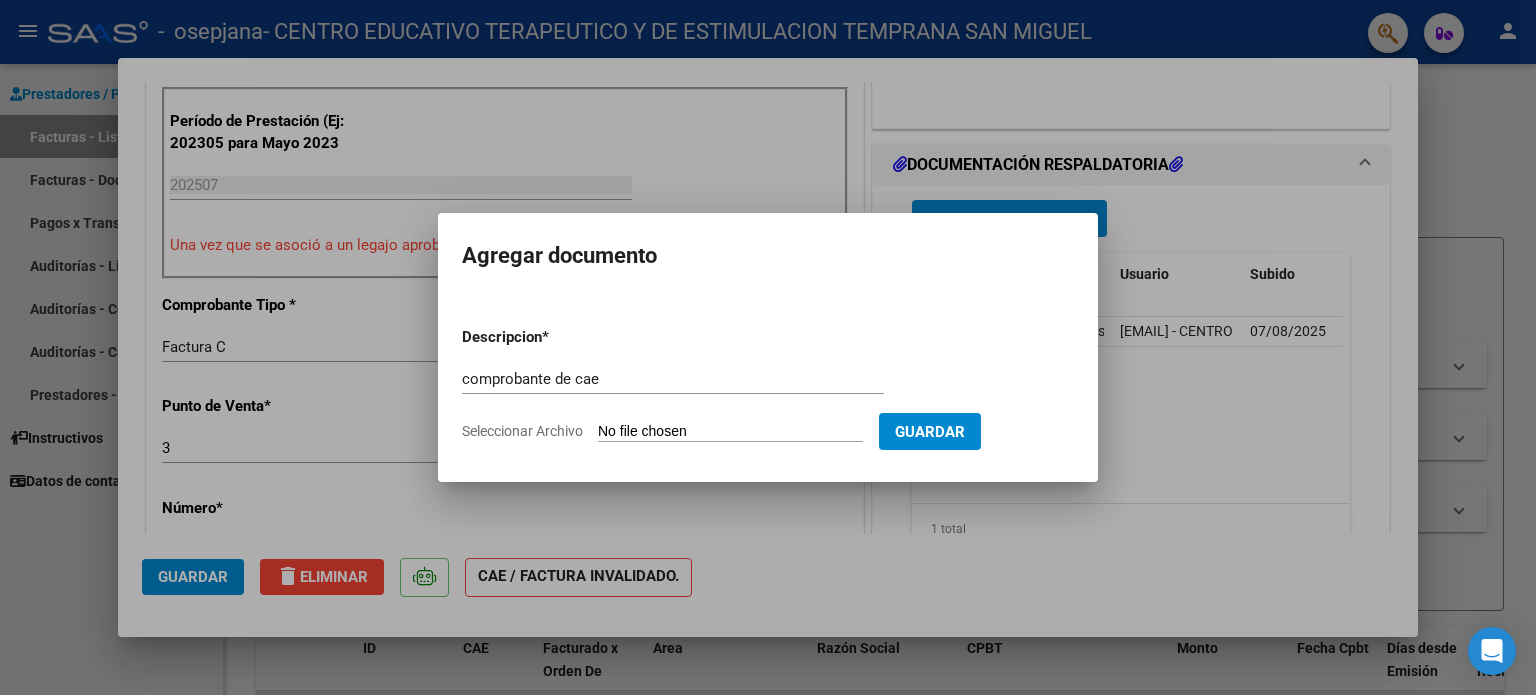 click on "Seleccionar Archivo" 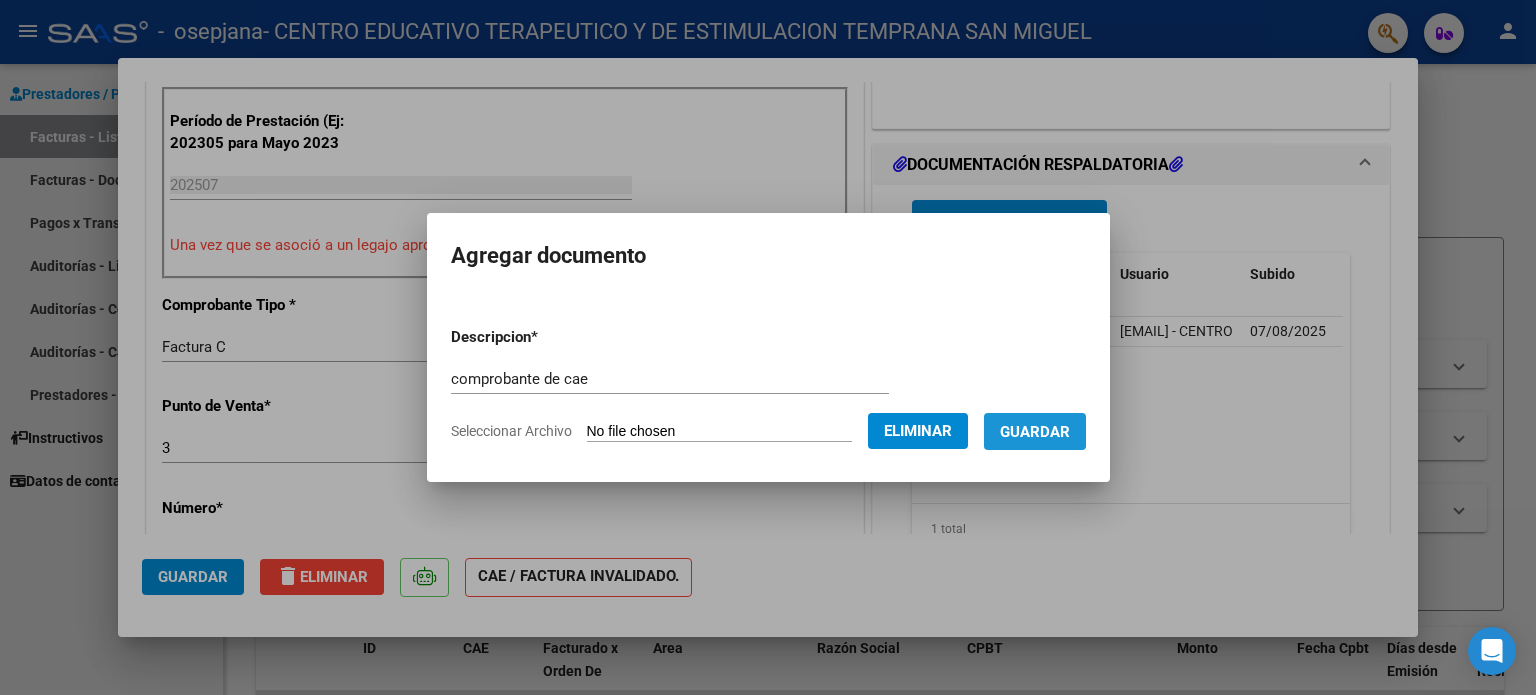 click on "Guardar" at bounding box center (1035, 432) 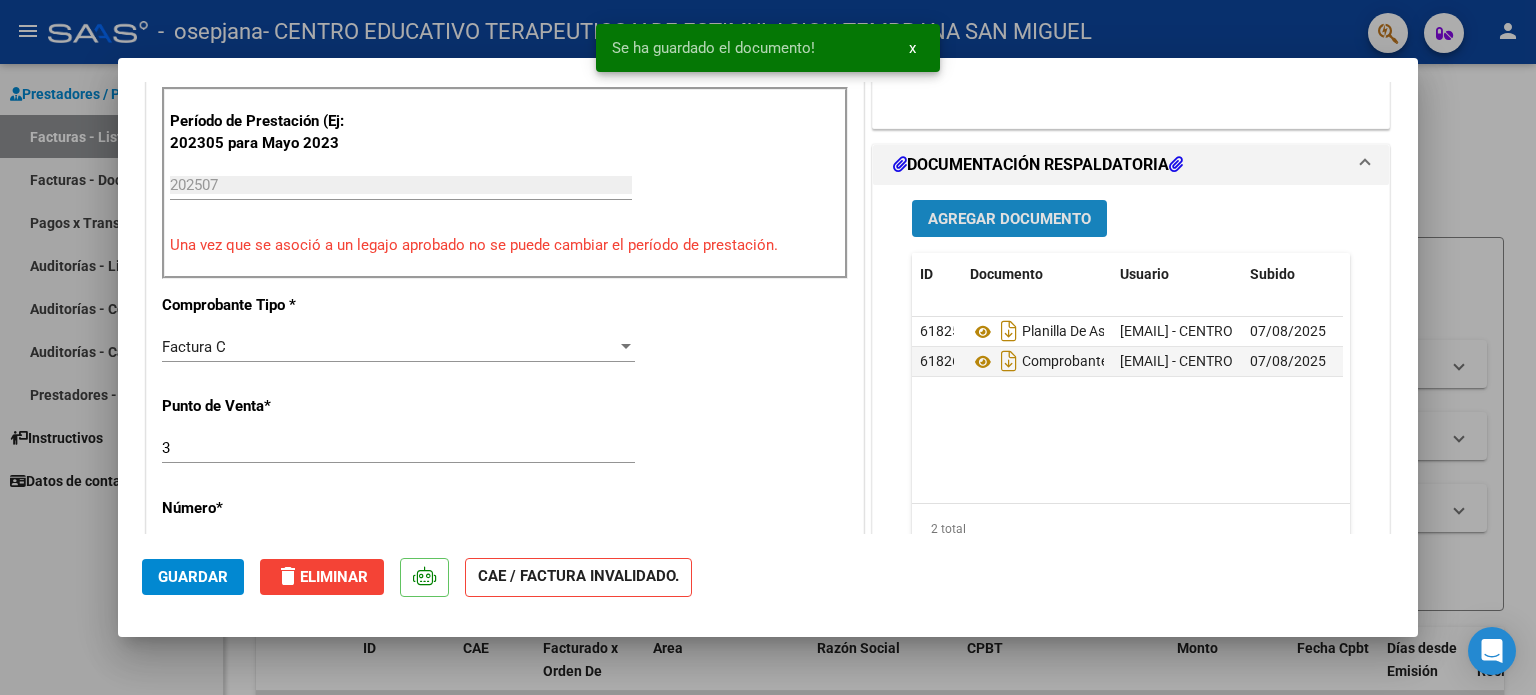 click on "Agregar Documento" at bounding box center [1009, 219] 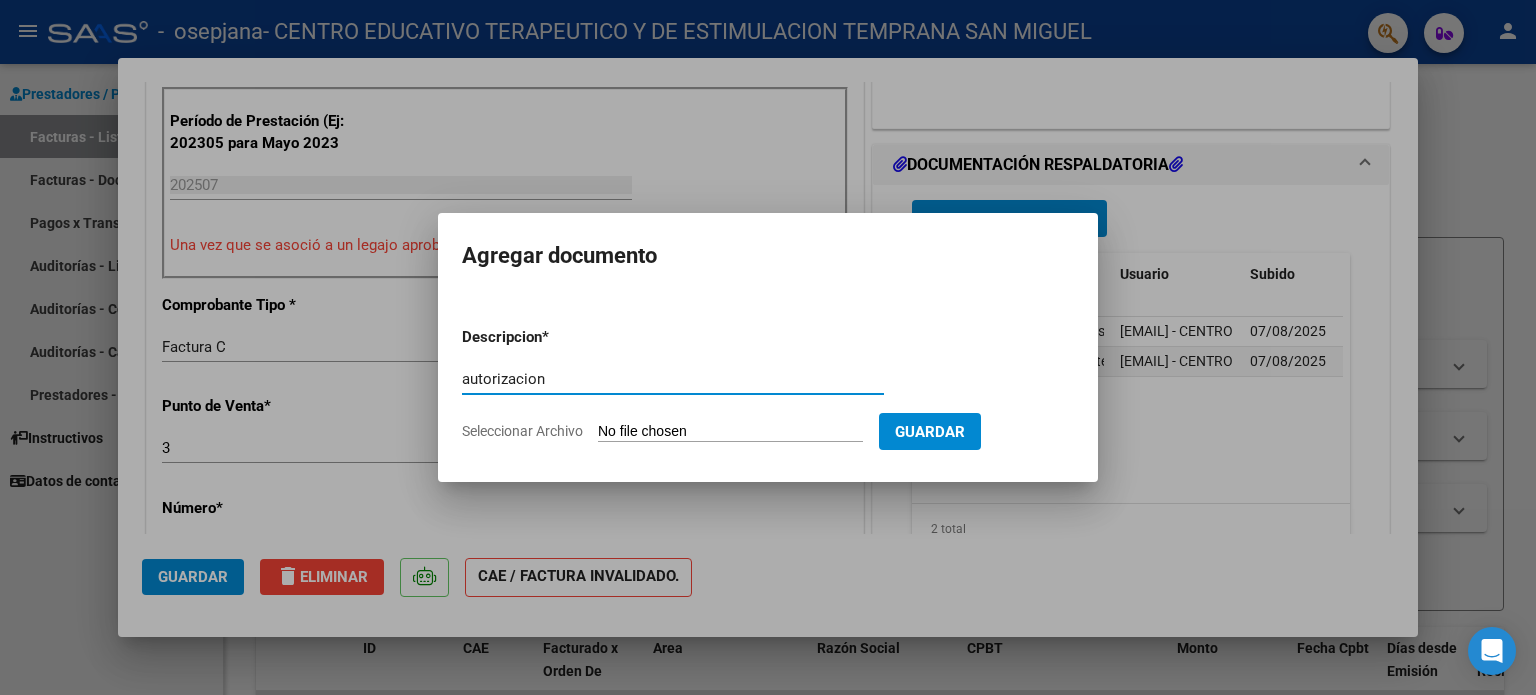 type on "autorizacion" 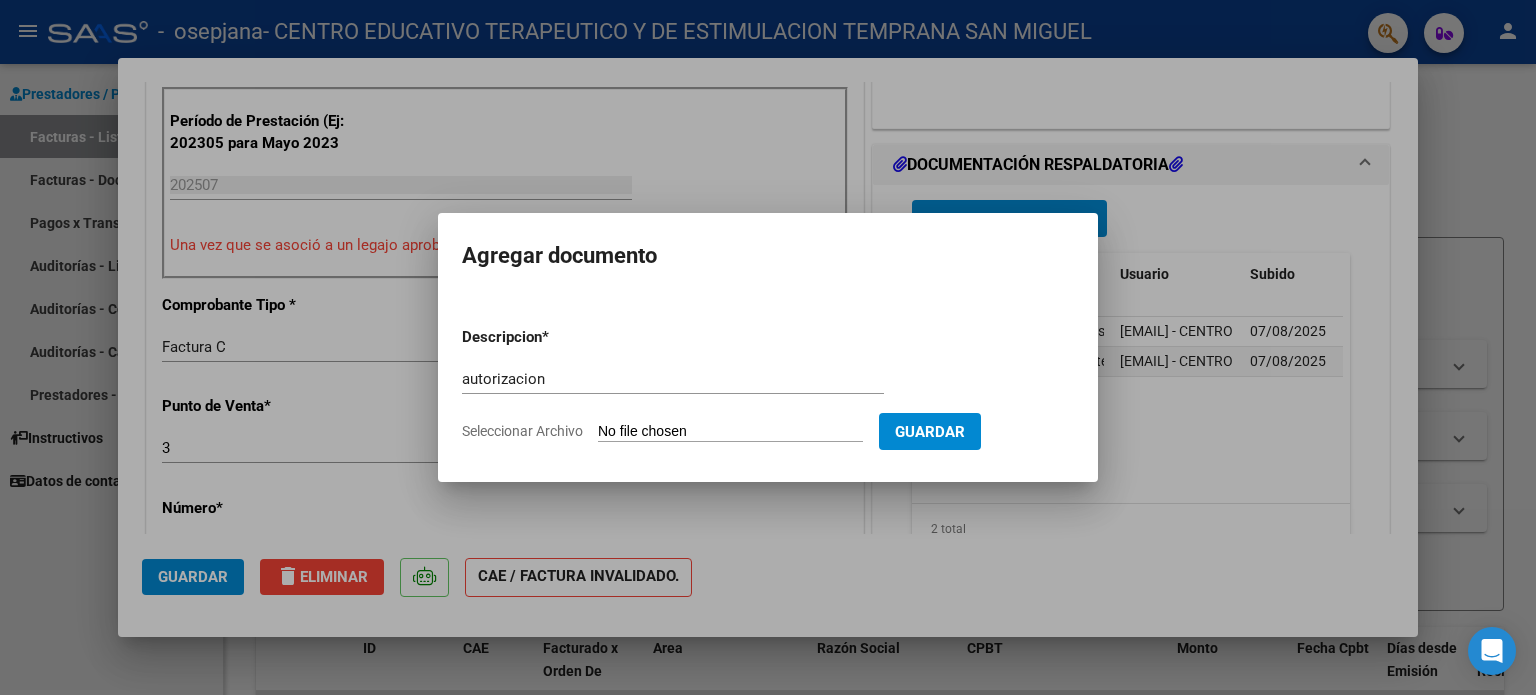 click on "Seleccionar Archivo" 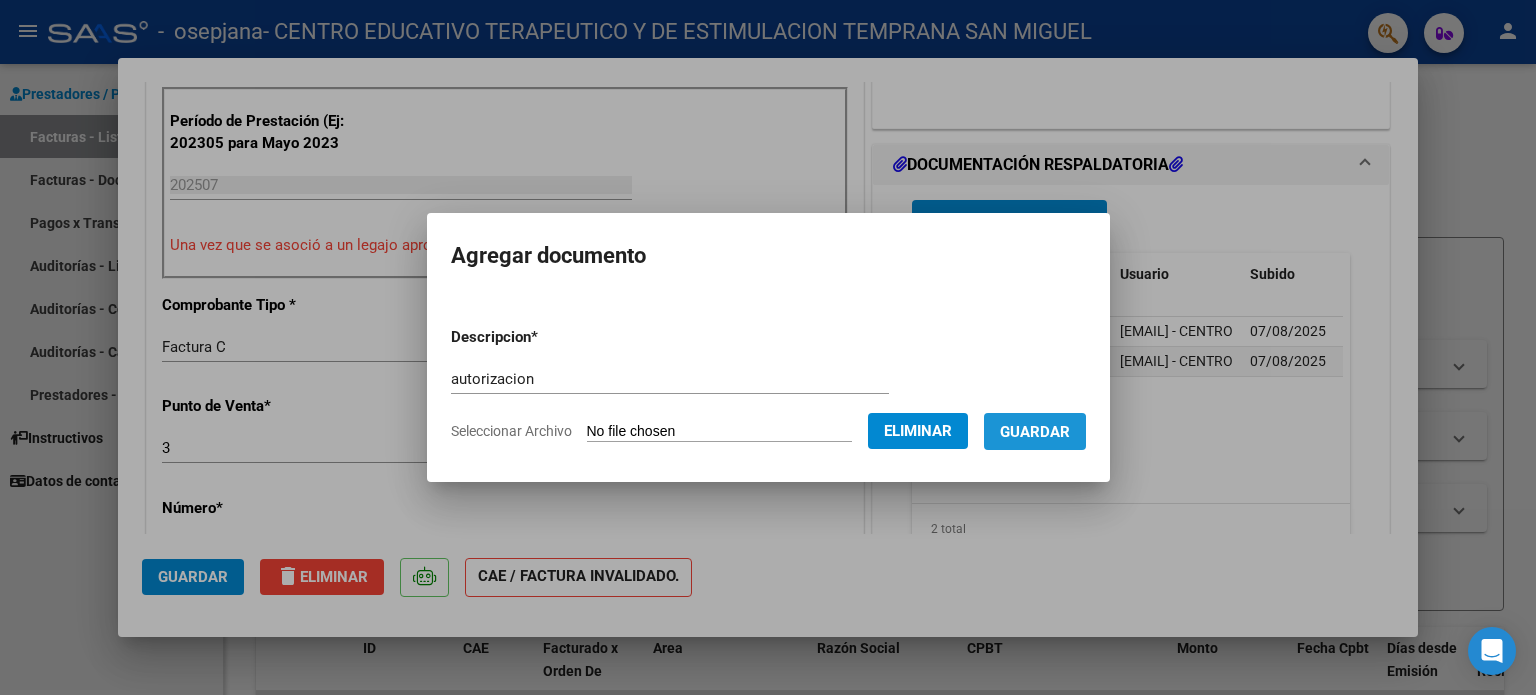 click on "Guardar" at bounding box center [1035, 432] 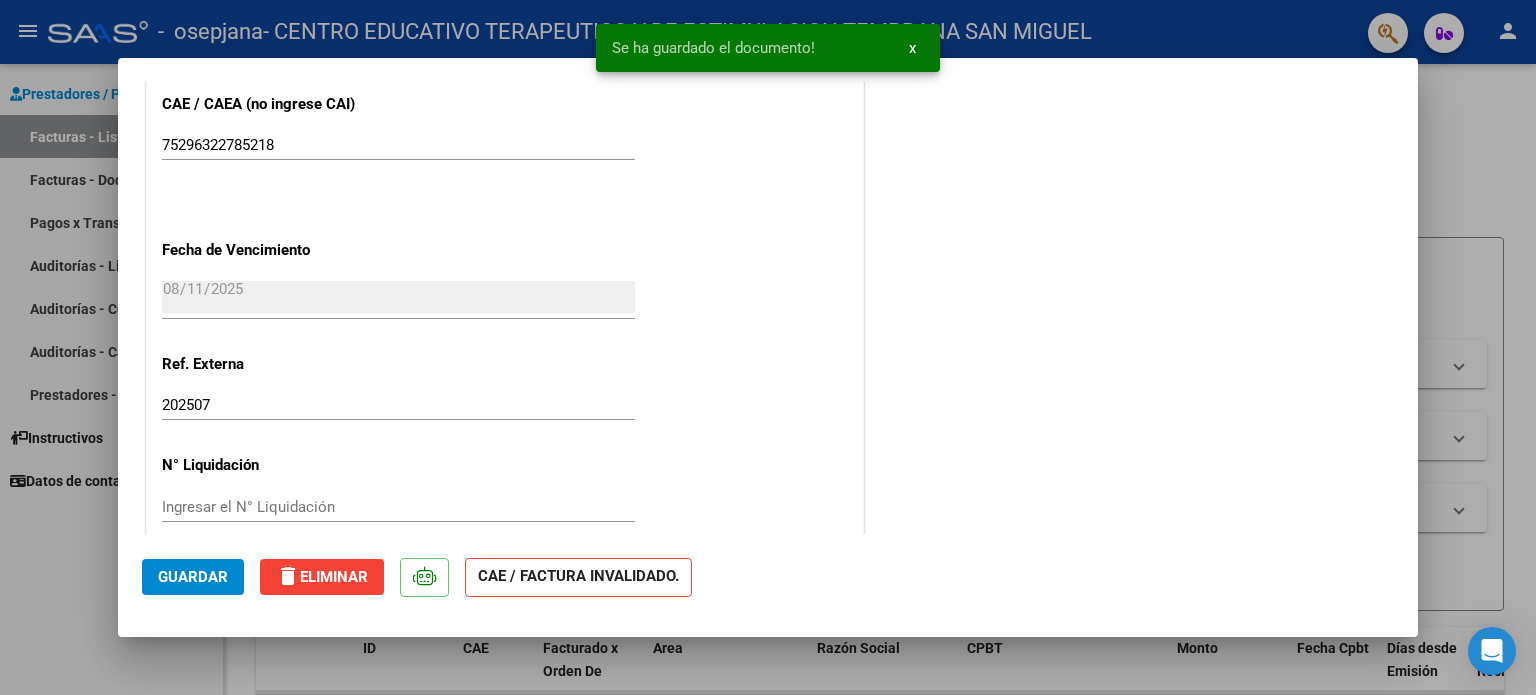 scroll, scrollTop: 1336, scrollLeft: 0, axis: vertical 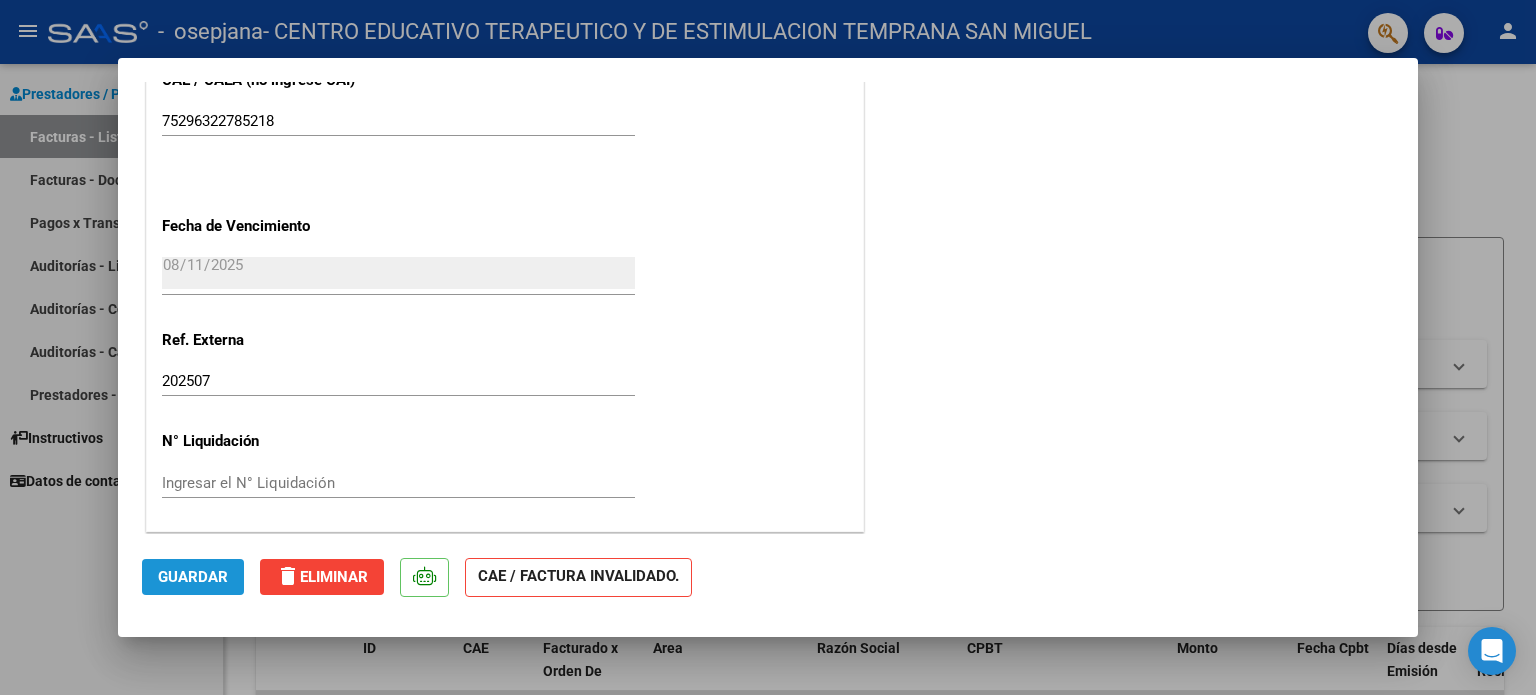 click on "Guardar" 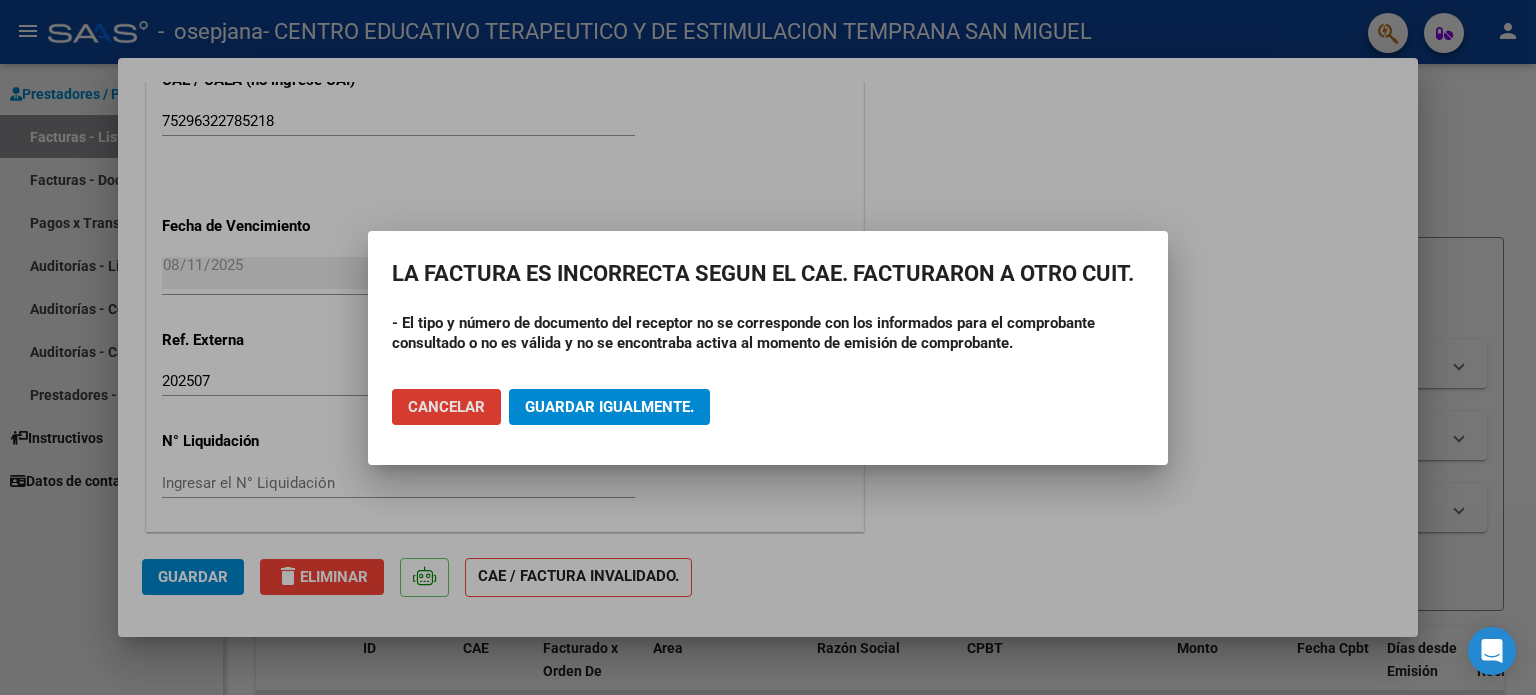 click on "Guardar igualmente." 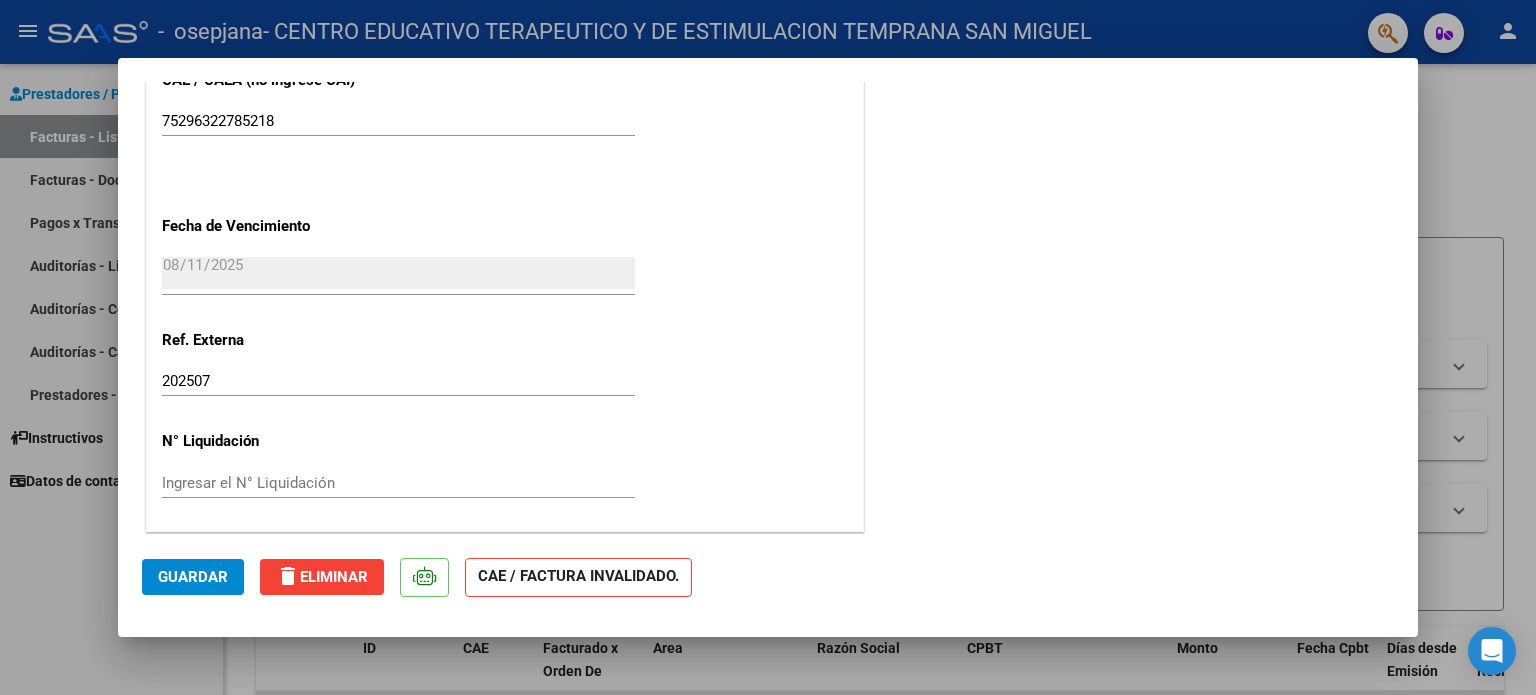 click at bounding box center [768, 347] 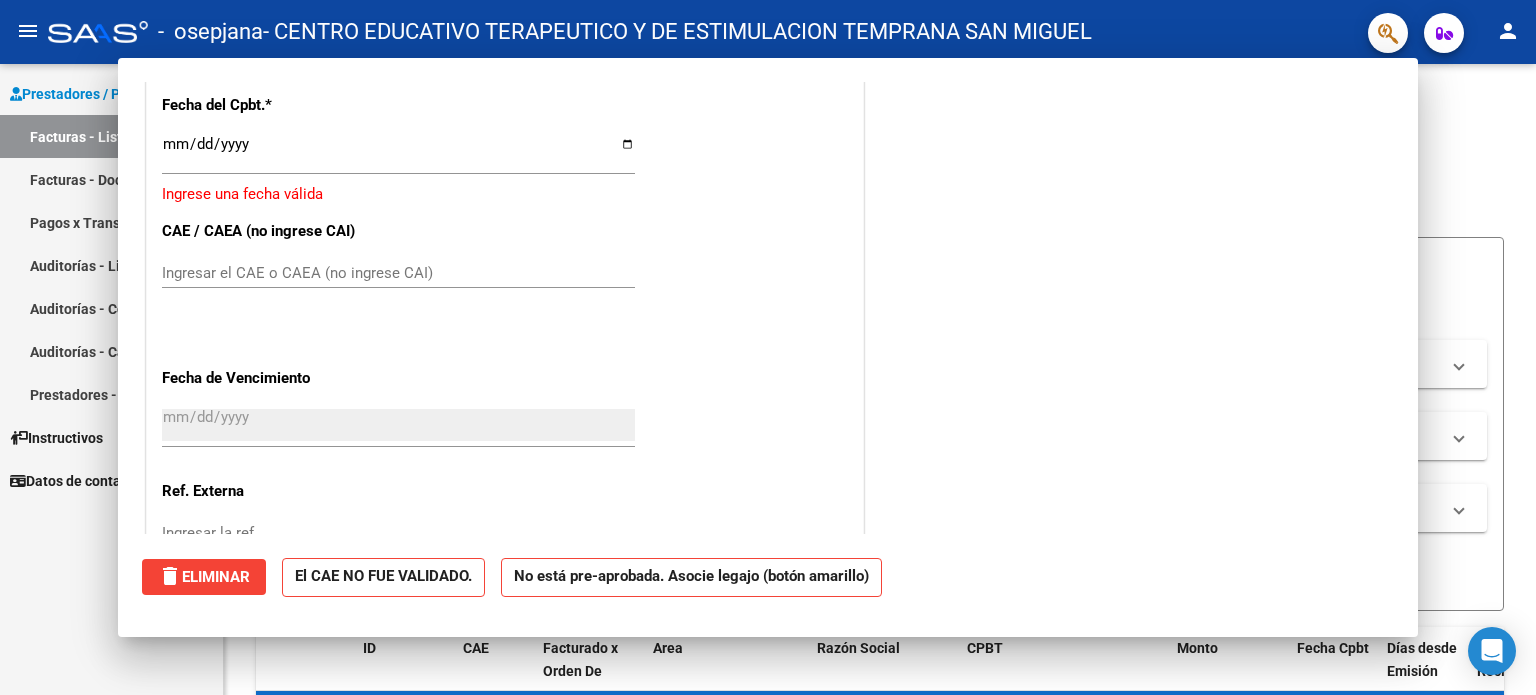 scroll, scrollTop: 0, scrollLeft: 0, axis: both 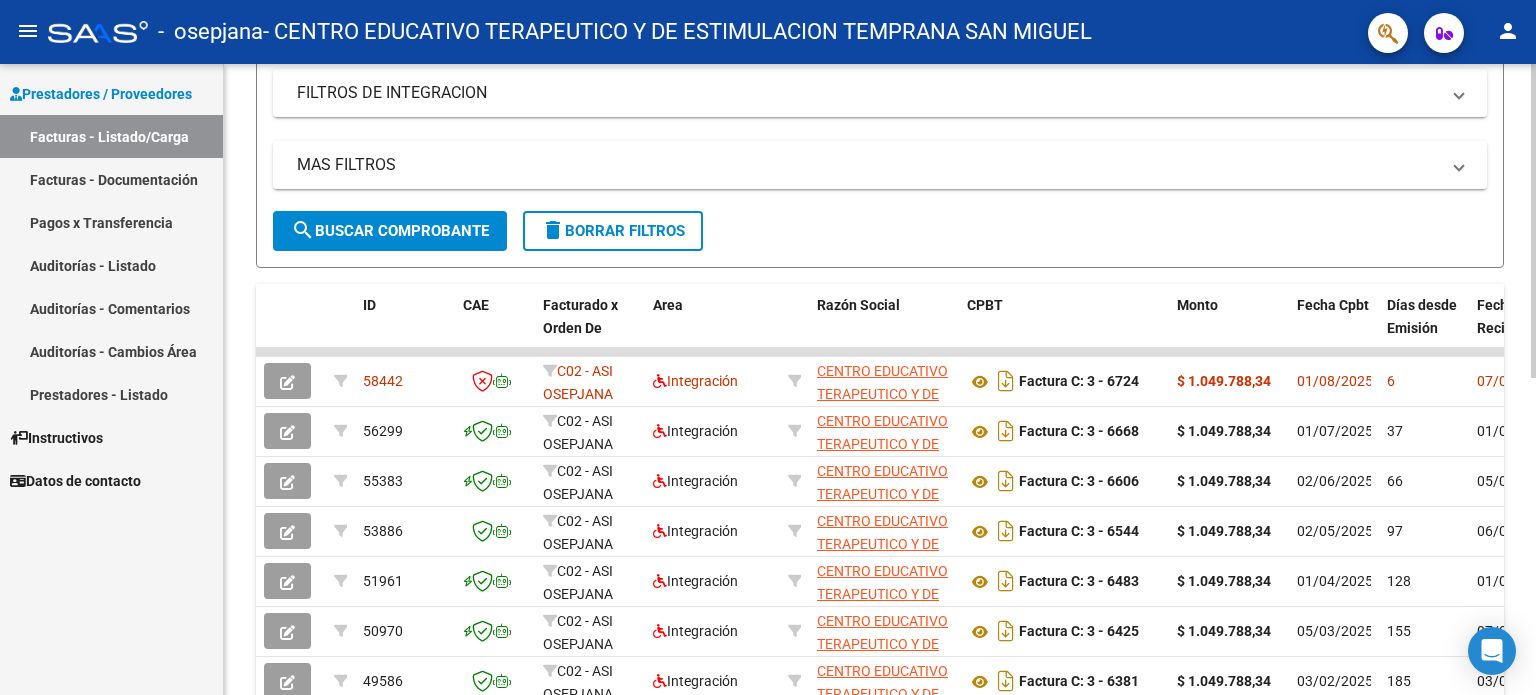 click 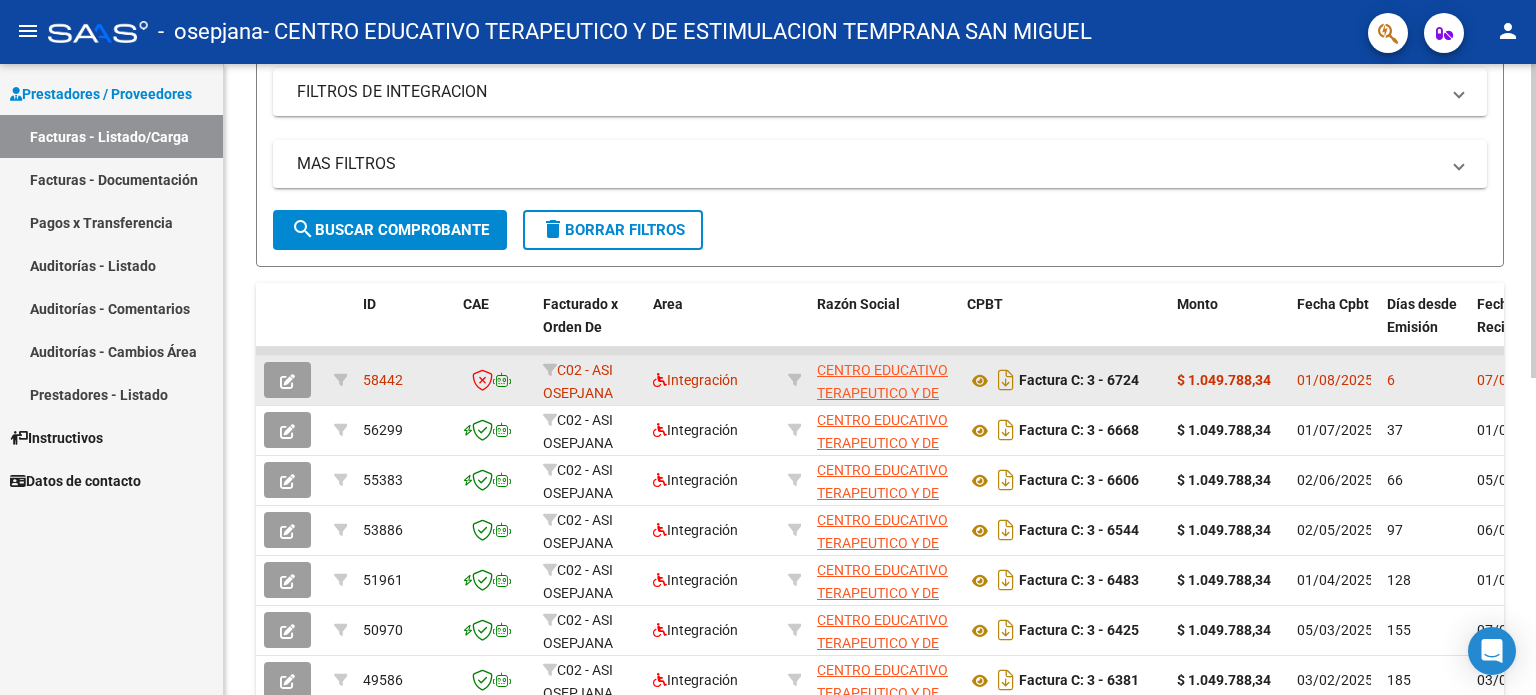 click on "6" 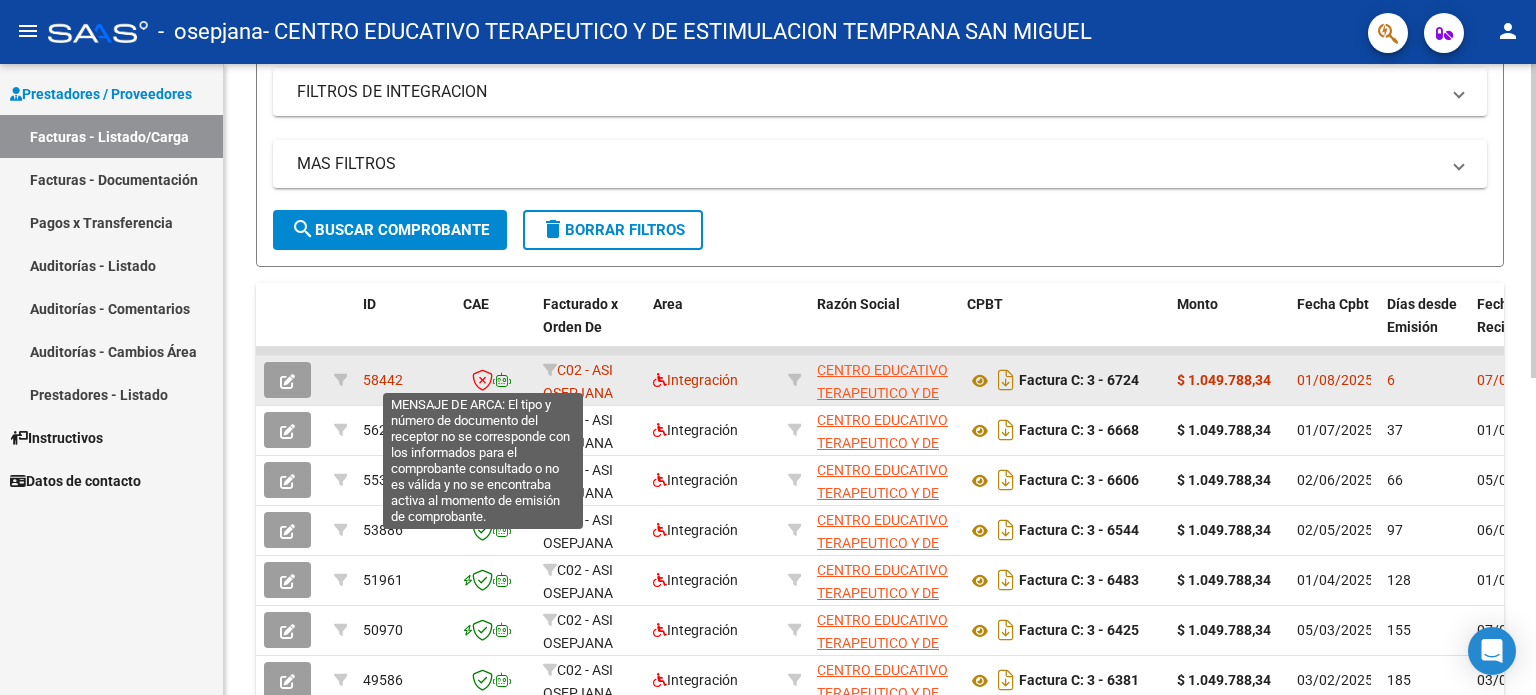 click 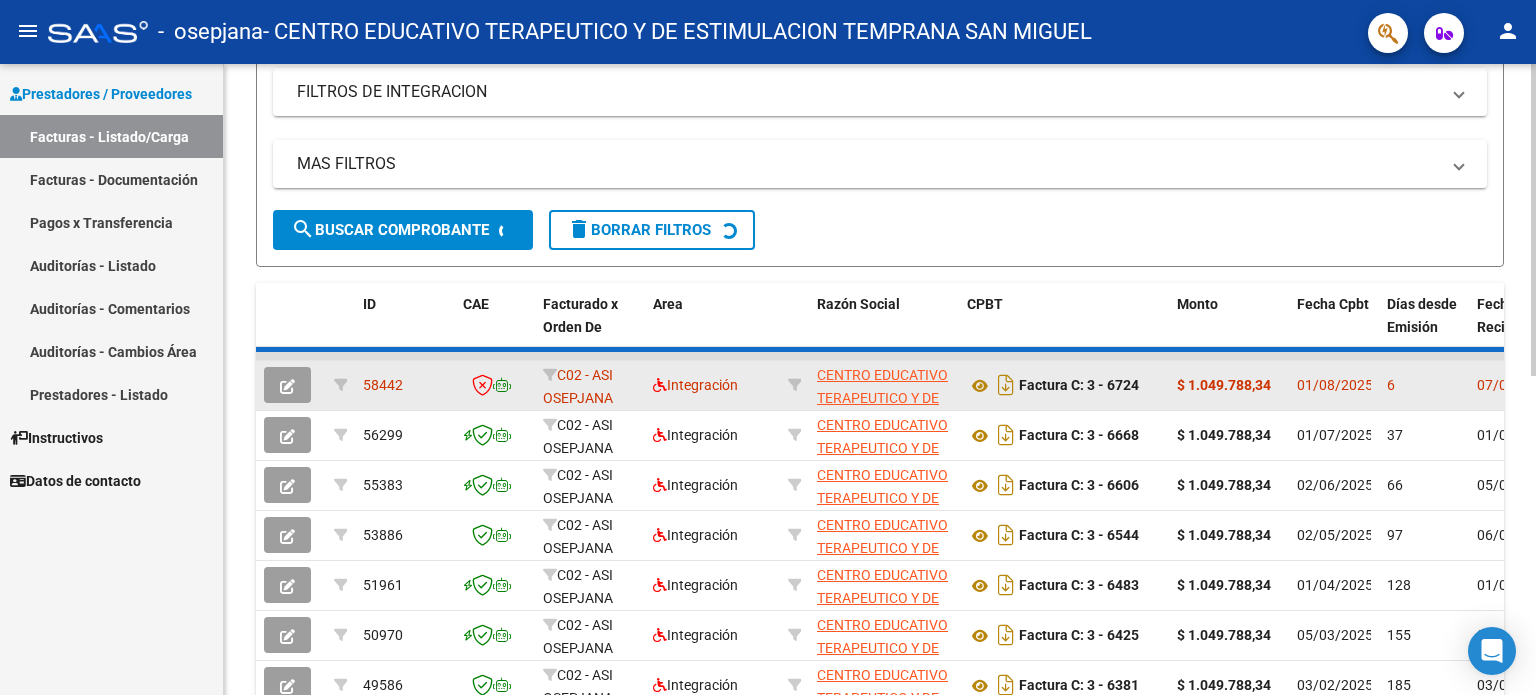 scroll, scrollTop: 188, scrollLeft: 0, axis: vertical 